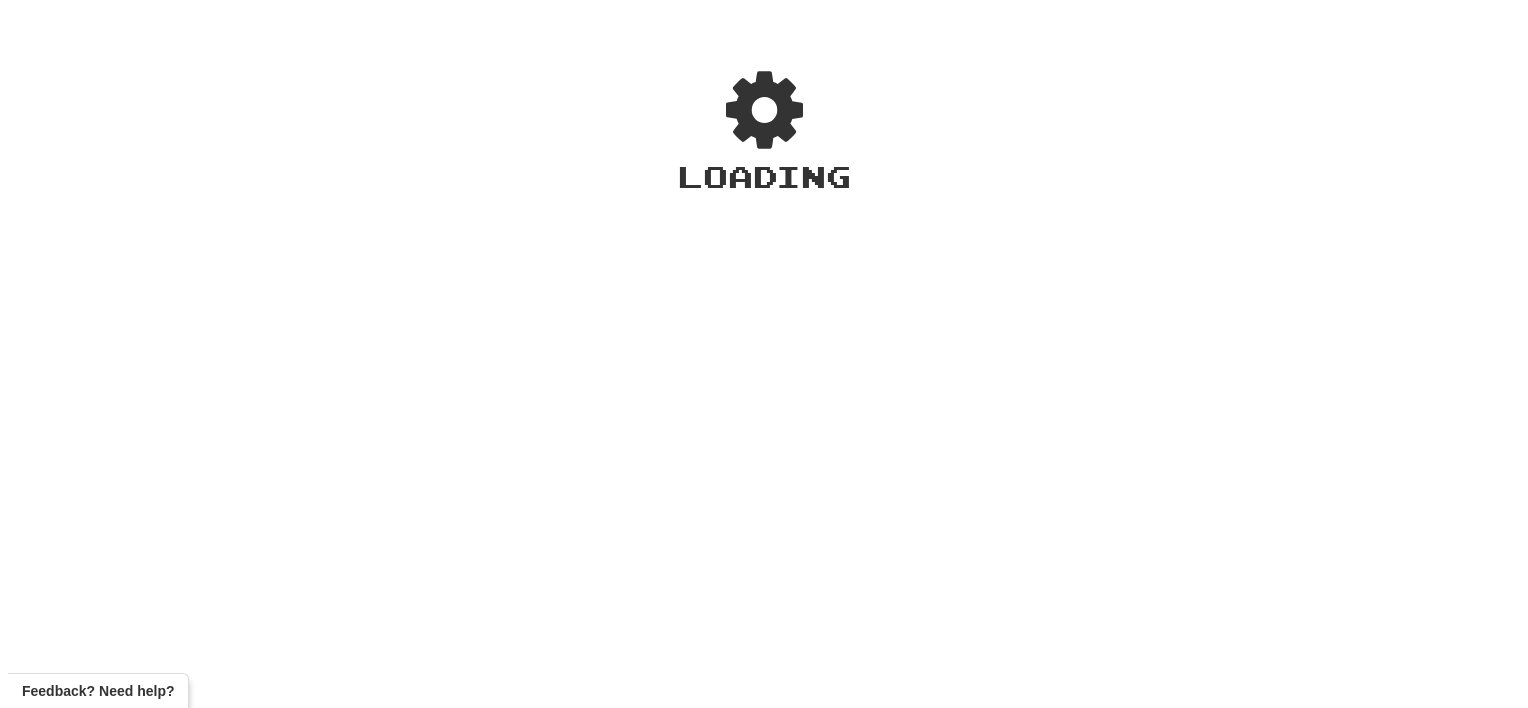 scroll, scrollTop: 0, scrollLeft: 0, axis: both 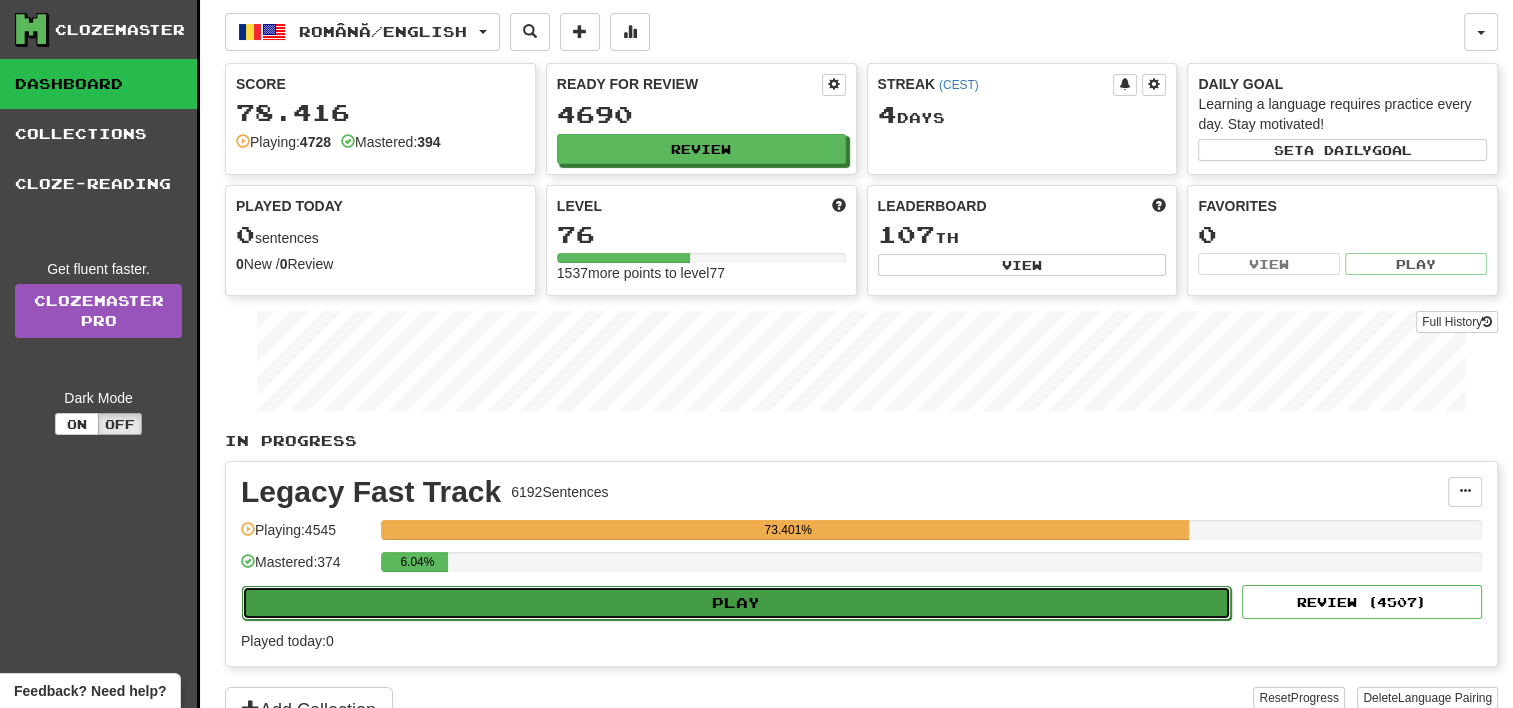 click on "Play" at bounding box center (736, 603) 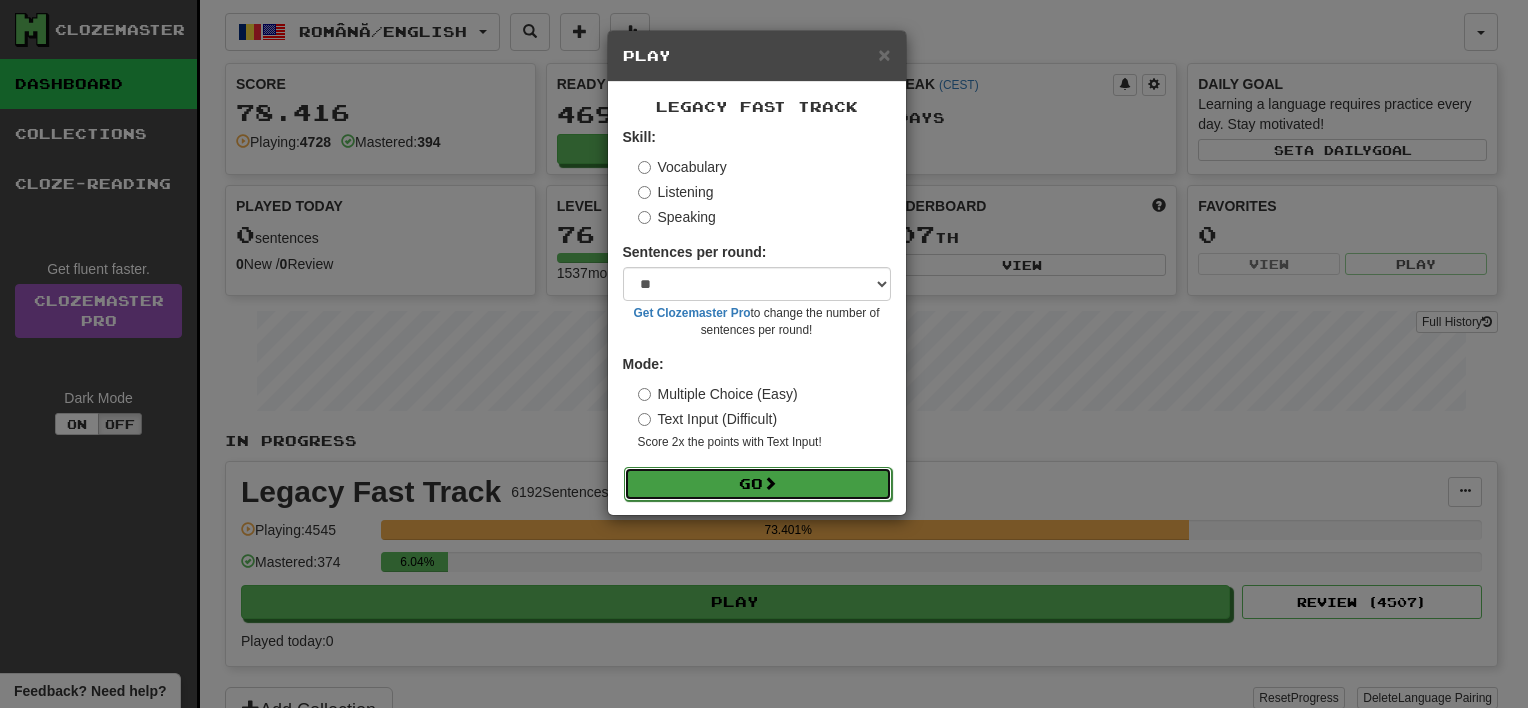 click on "Go" at bounding box center [758, 484] 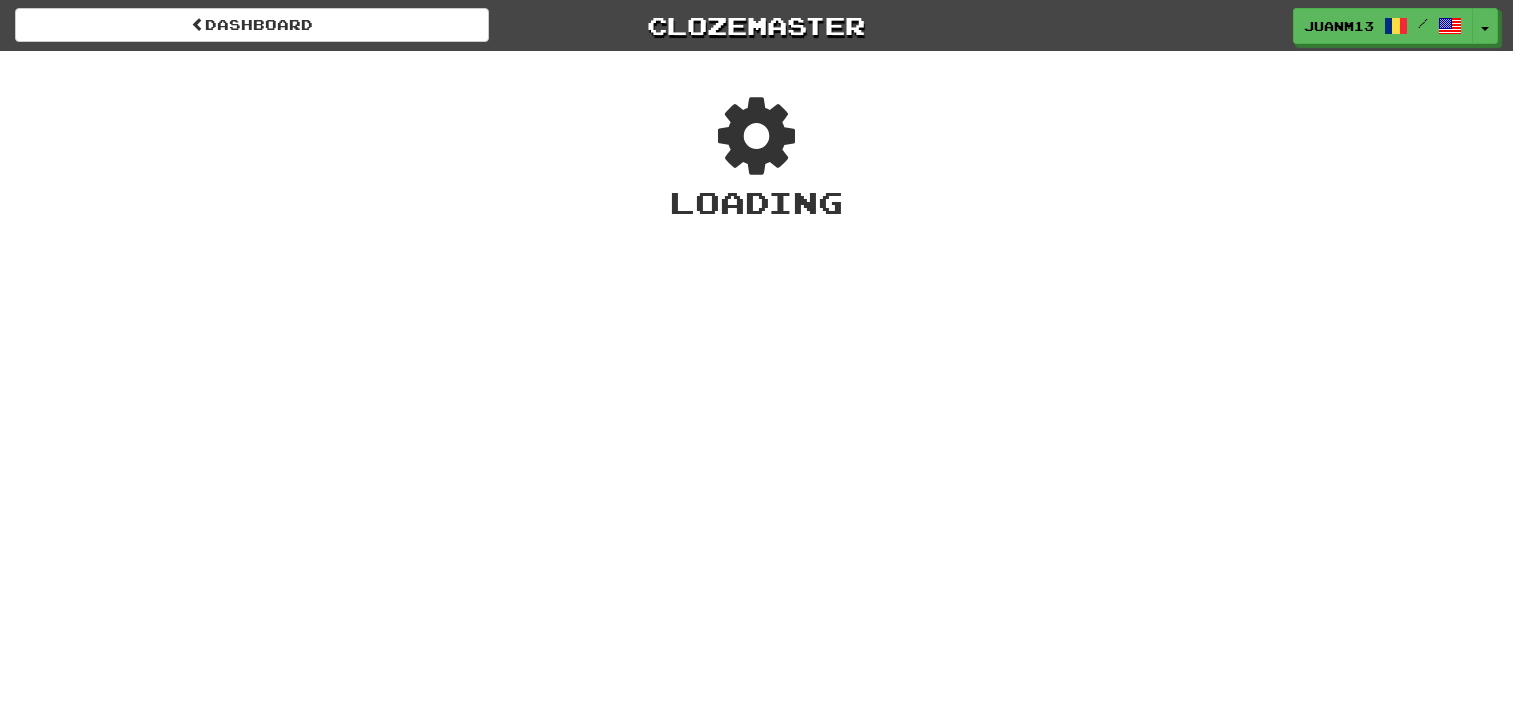 scroll, scrollTop: 0, scrollLeft: 0, axis: both 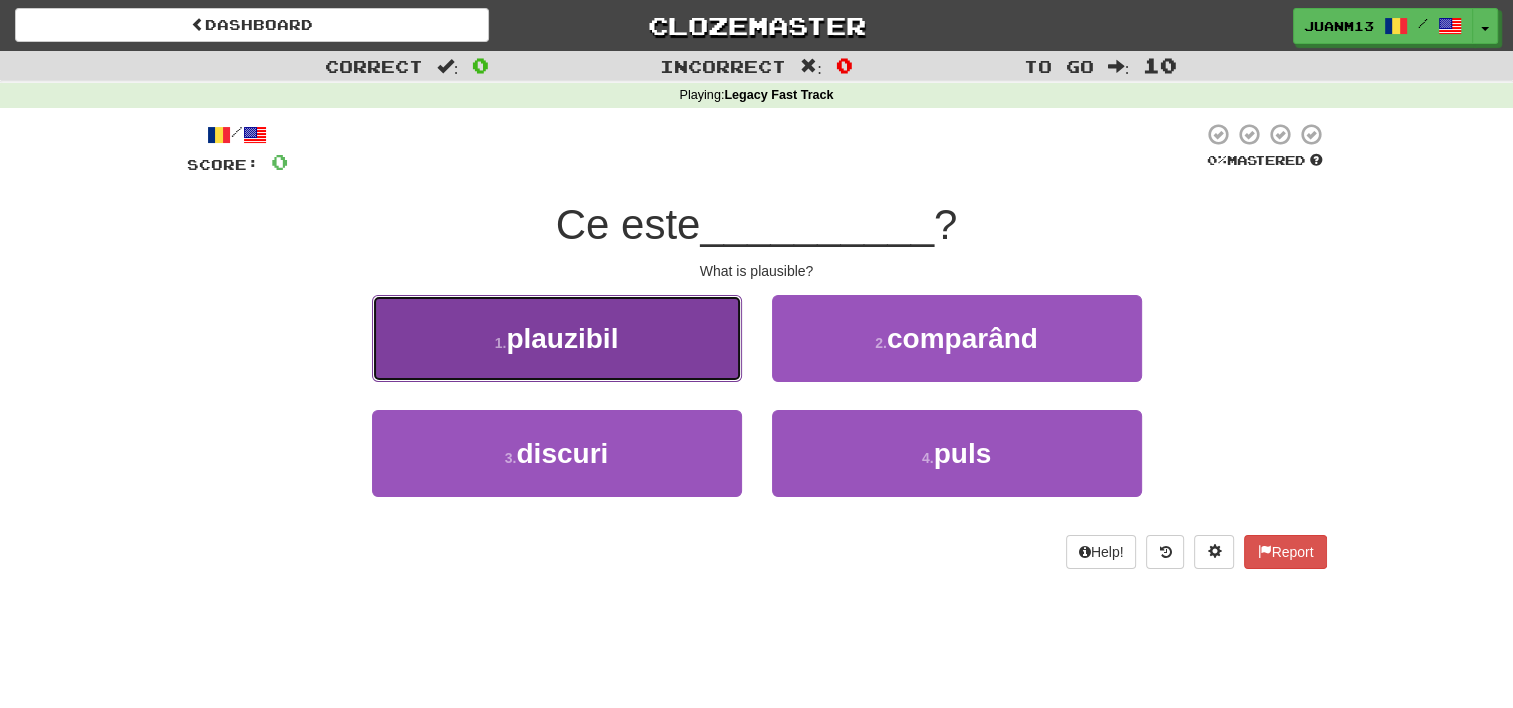 click on "1 .  plauzibil" at bounding box center [557, 338] 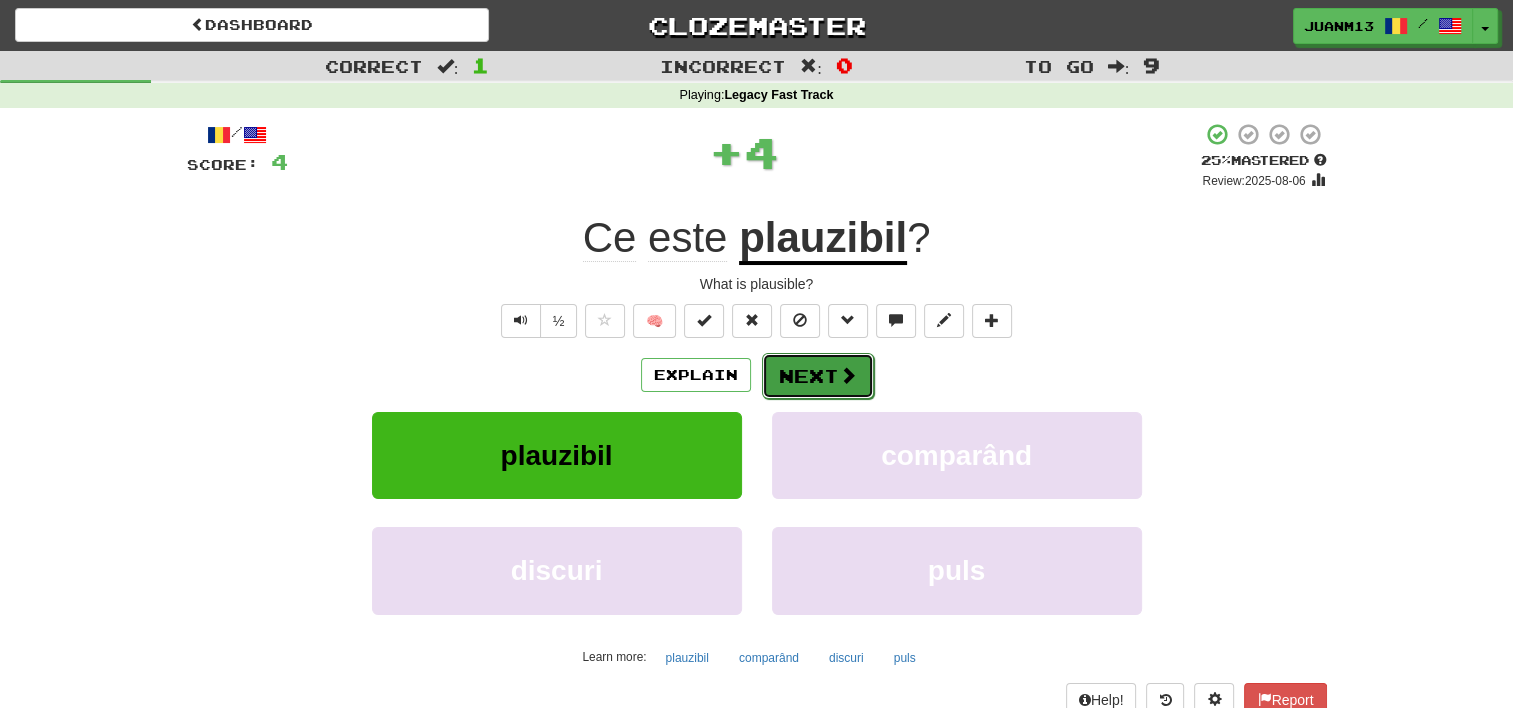 click on "Next" at bounding box center (818, 376) 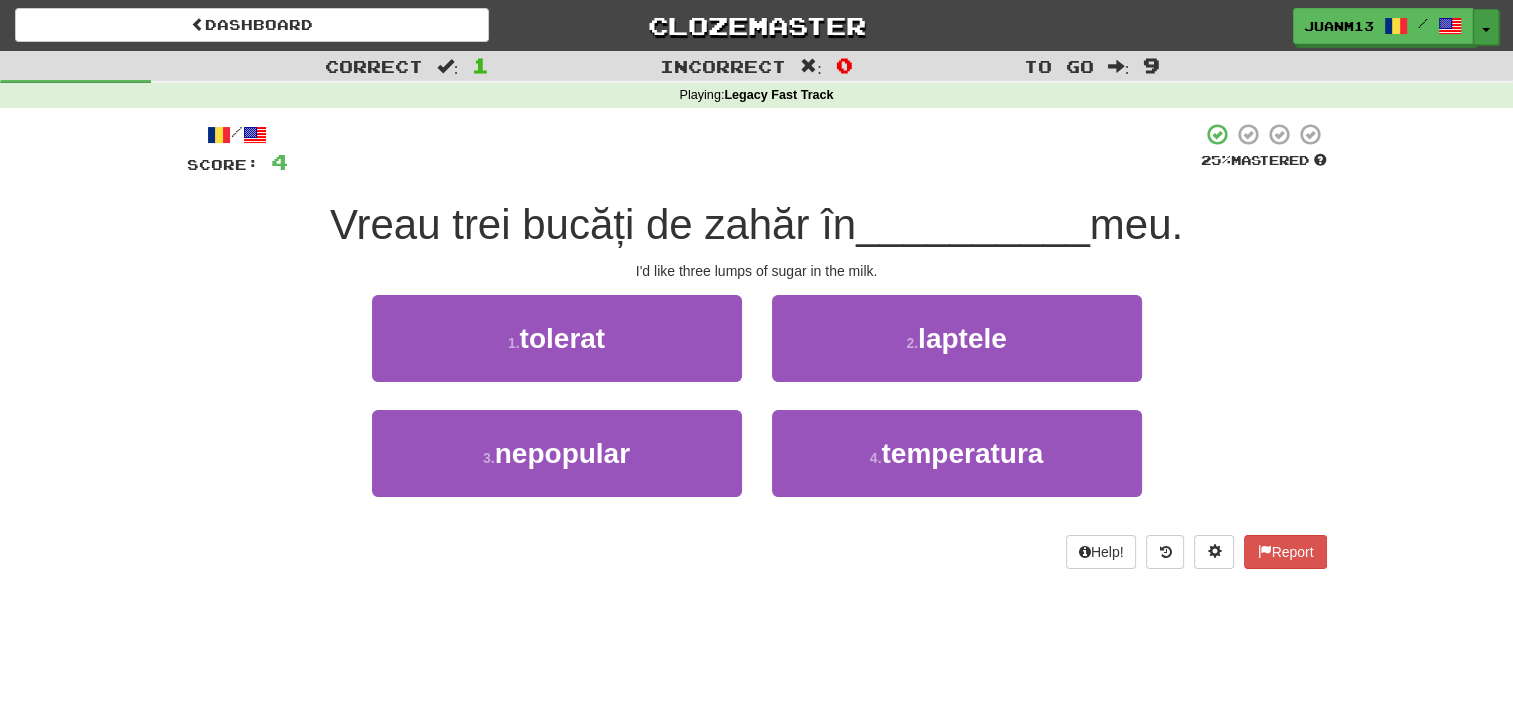 click on "Toggle Dropdown" at bounding box center (1486, 27) 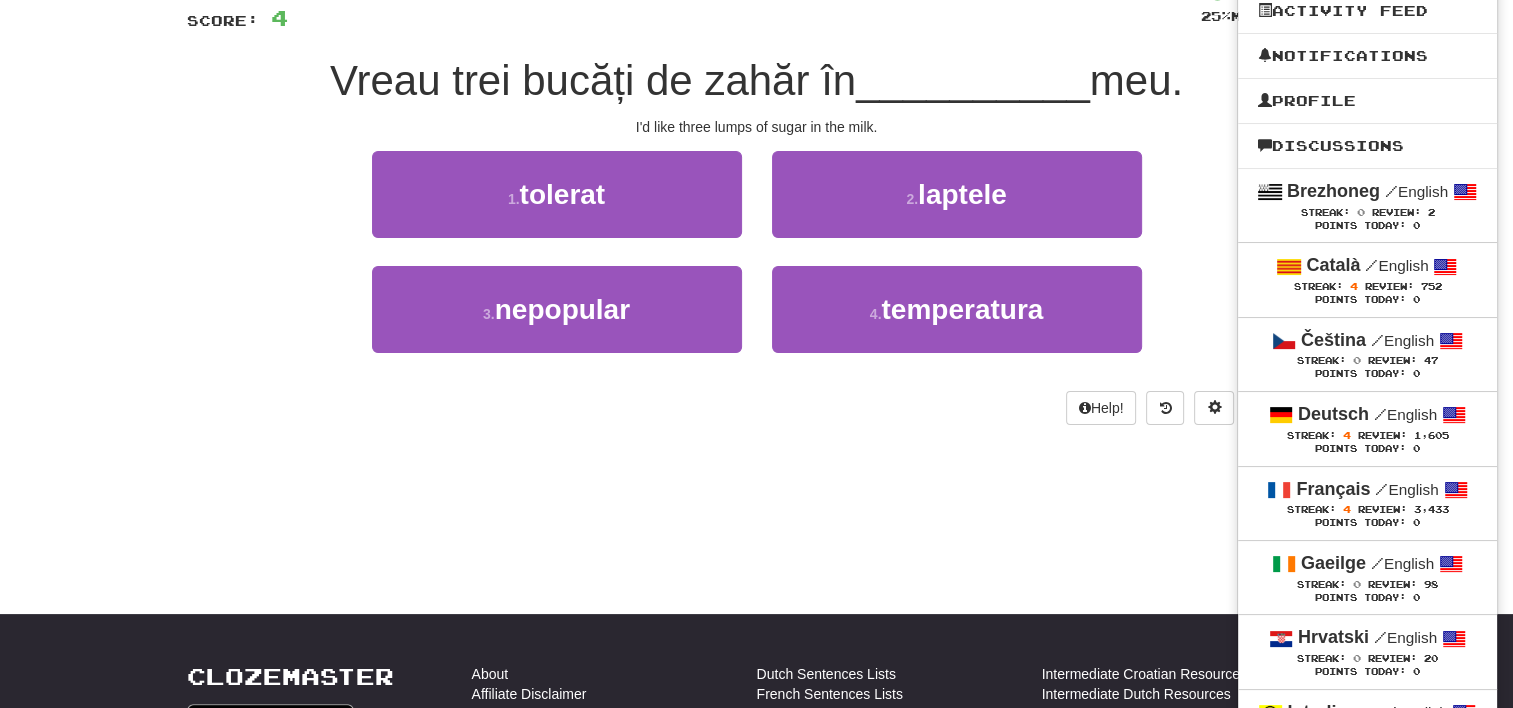 scroll, scrollTop: 183, scrollLeft: 0, axis: vertical 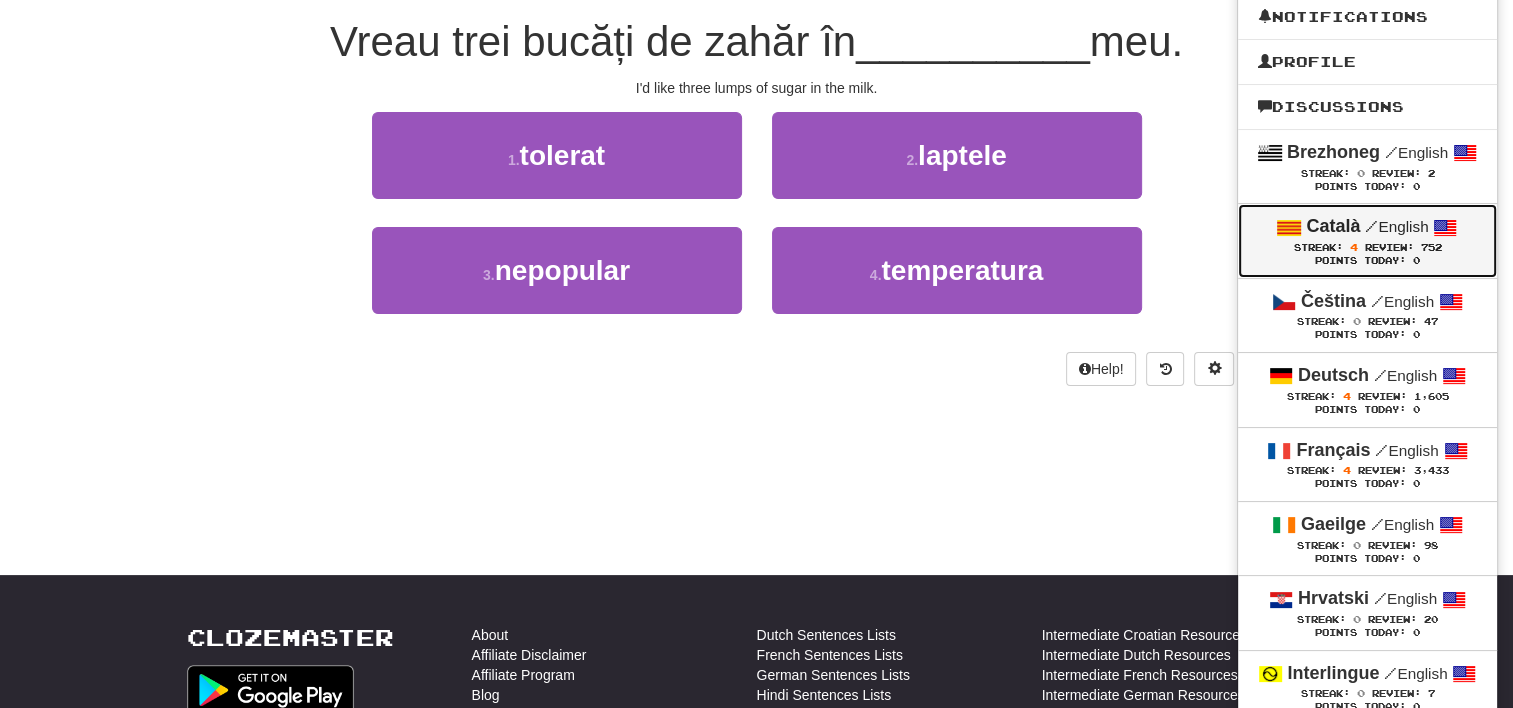 click on "Català
/
English" at bounding box center [1367, 227] 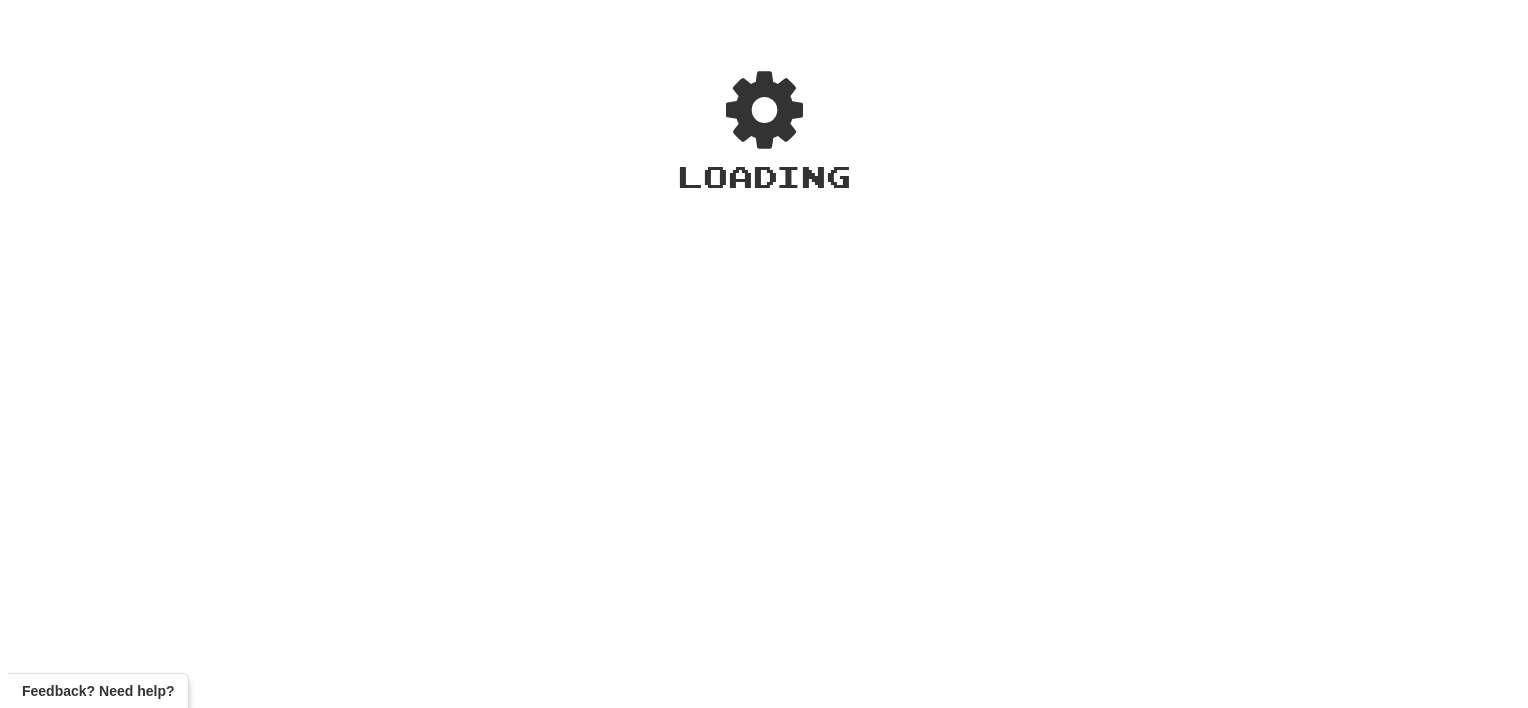 scroll, scrollTop: 0, scrollLeft: 0, axis: both 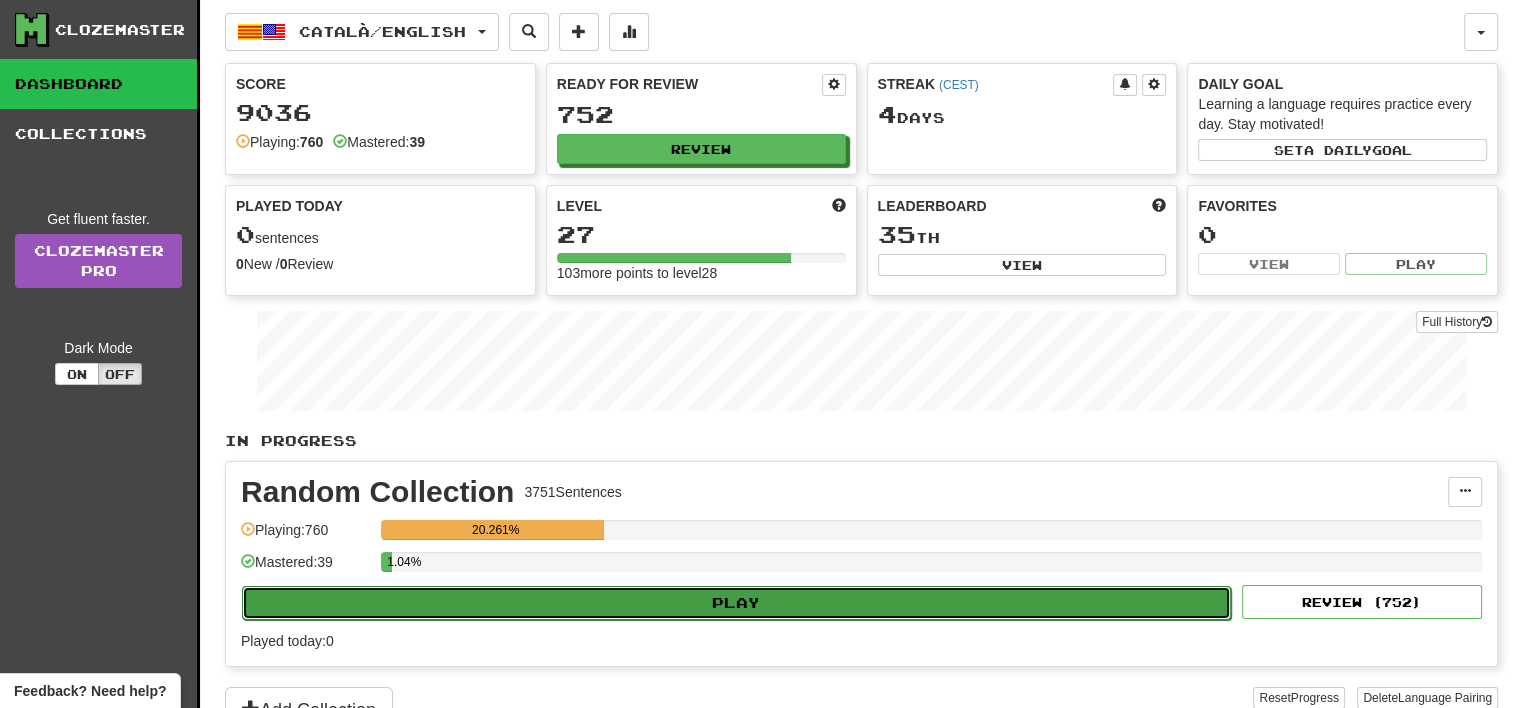 click on "Play" 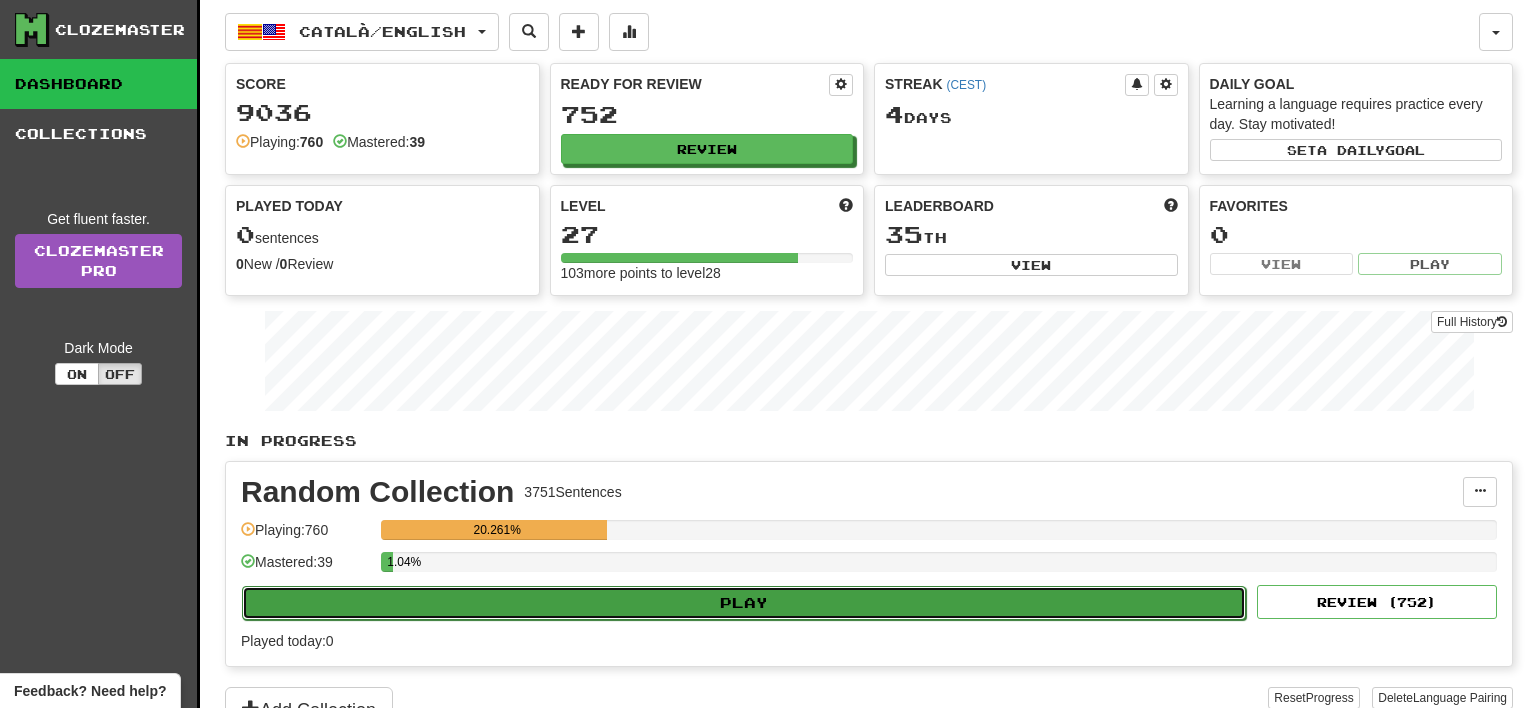 select on "**" 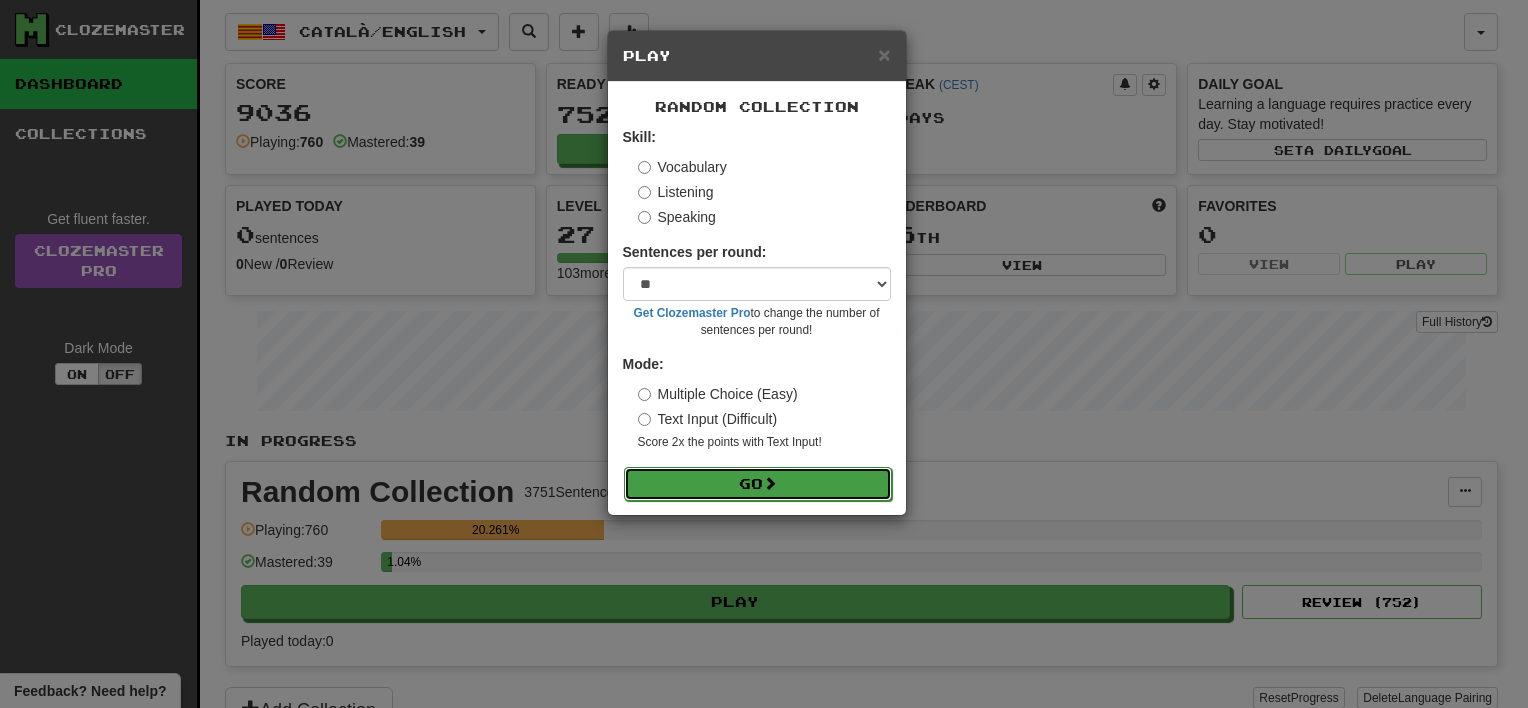 click on "Go" at bounding box center (758, 484) 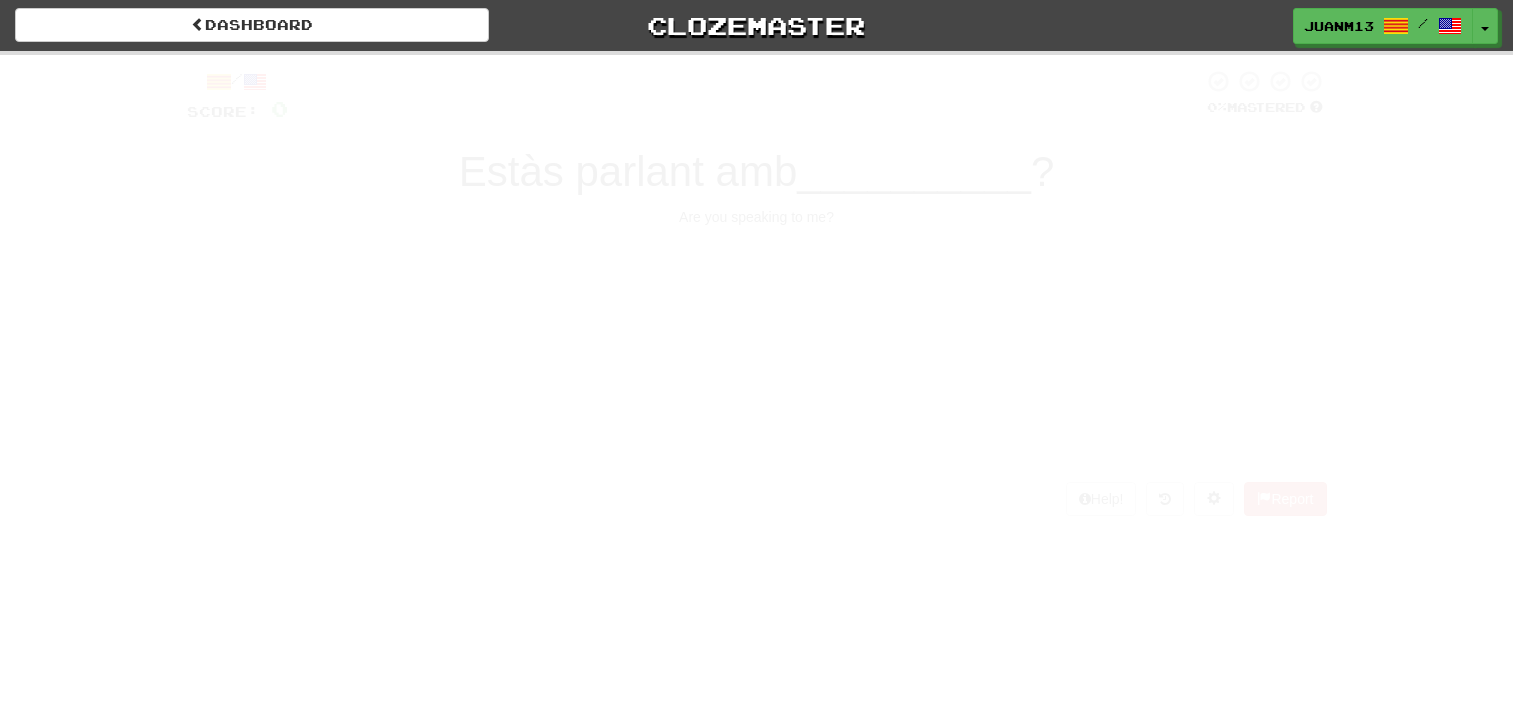 scroll, scrollTop: 0, scrollLeft: 0, axis: both 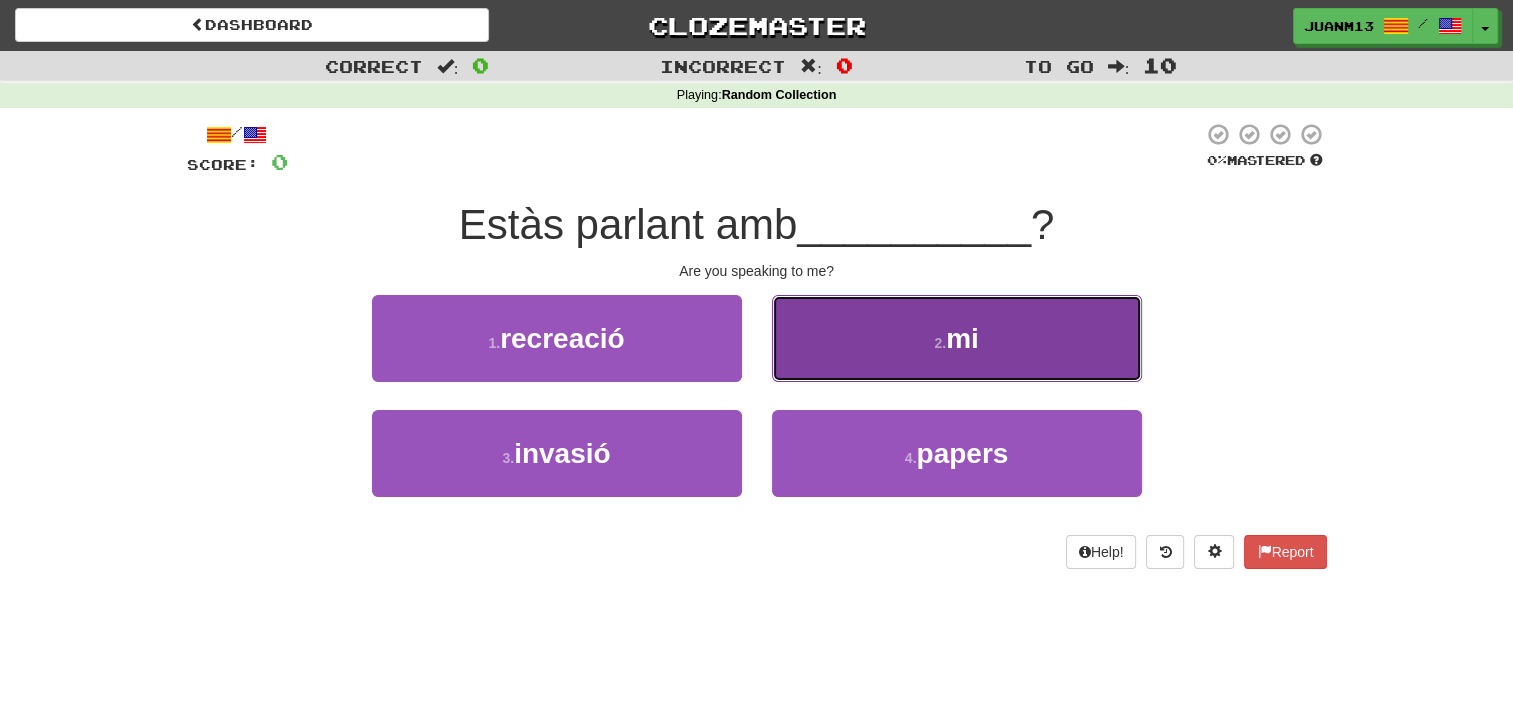click on "2 .  mi" at bounding box center [957, 338] 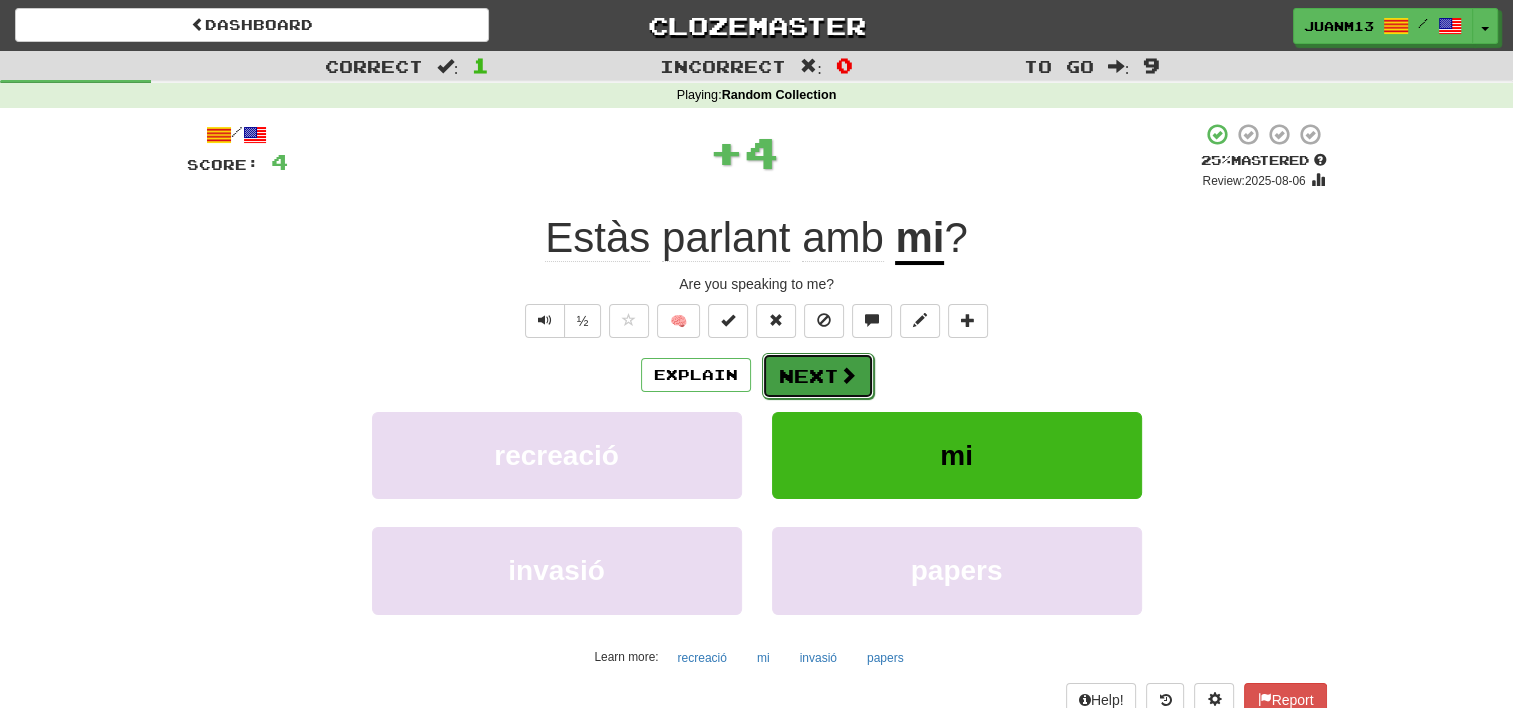 click on "Next" at bounding box center (818, 376) 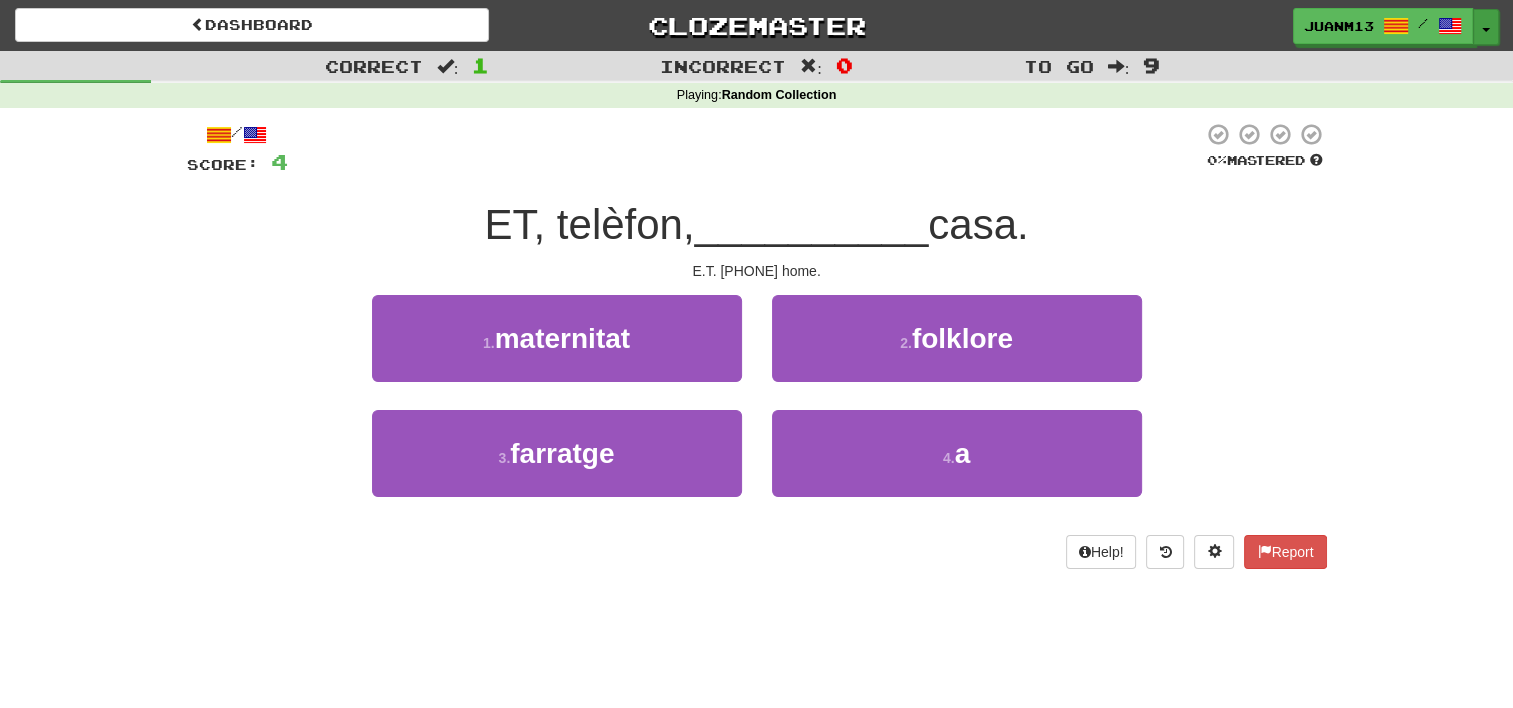 click on "Toggle Dropdown" at bounding box center (1486, 27) 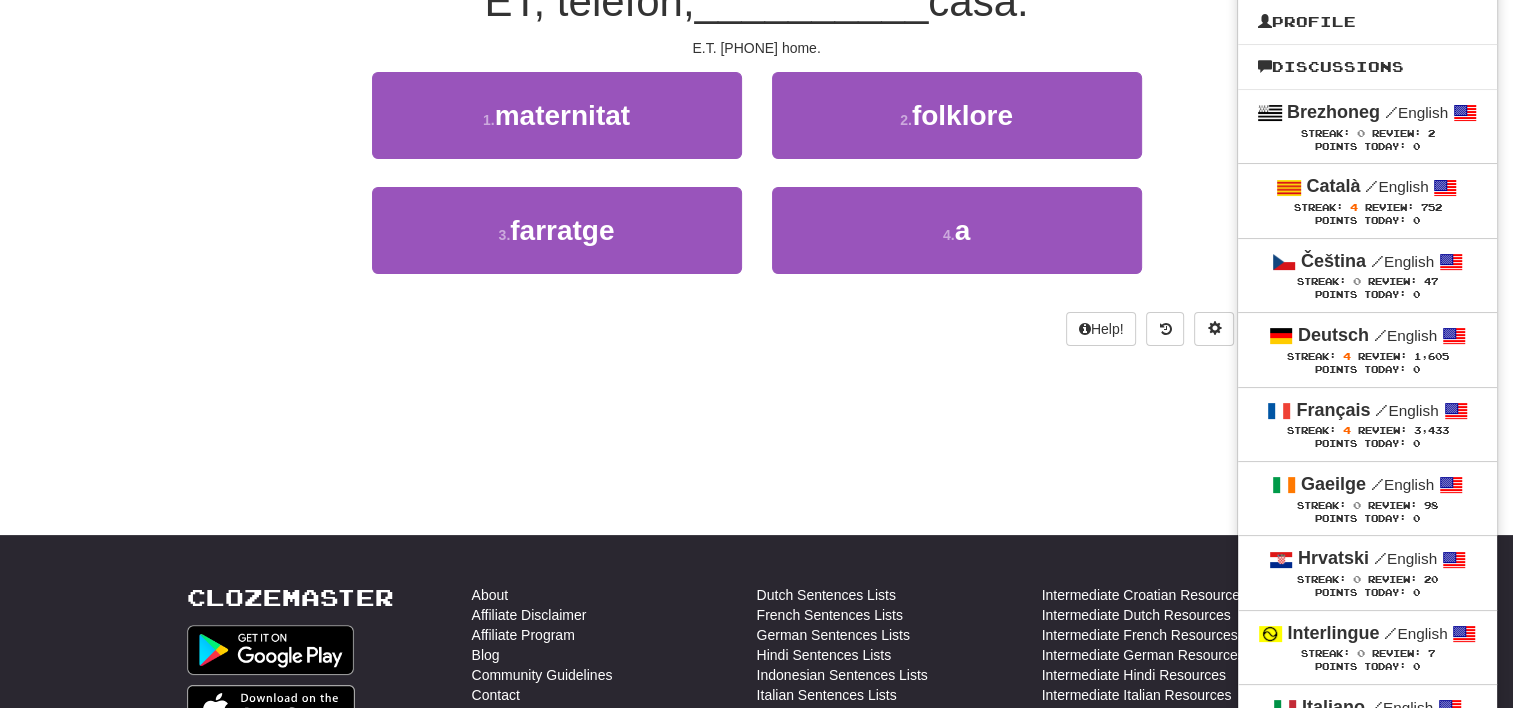 scroll, scrollTop: 232, scrollLeft: 0, axis: vertical 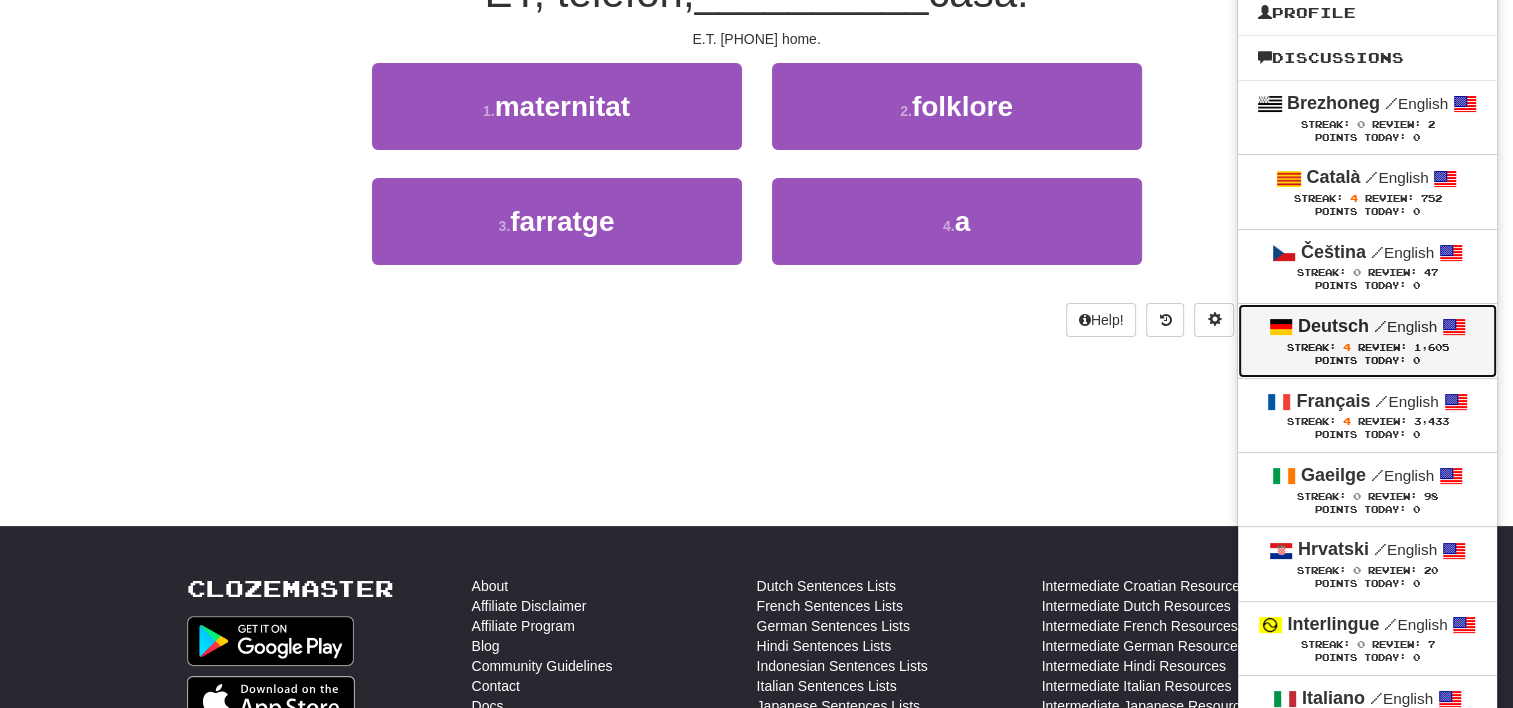 click on "/
English" at bounding box center (1405, 326) 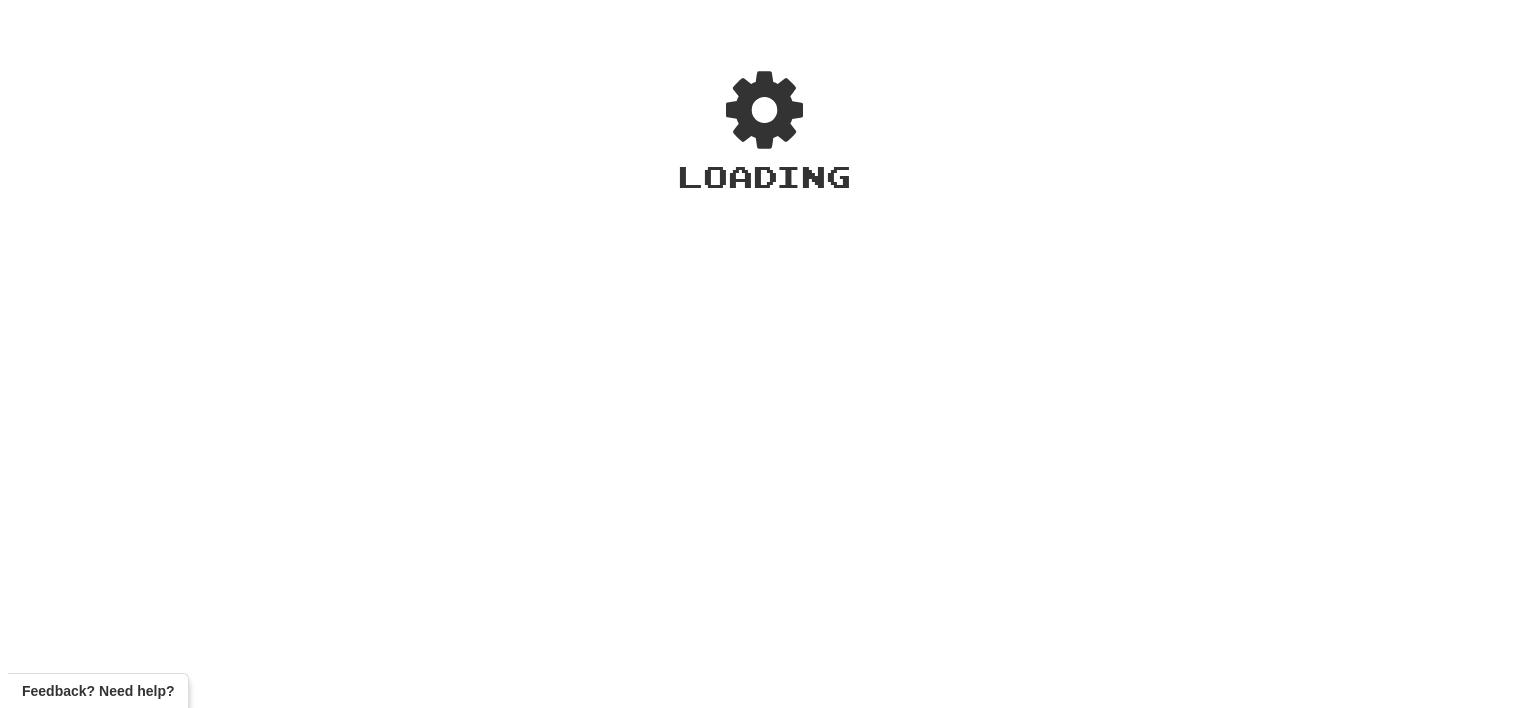 scroll, scrollTop: 0, scrollLeft: 0, axis: both 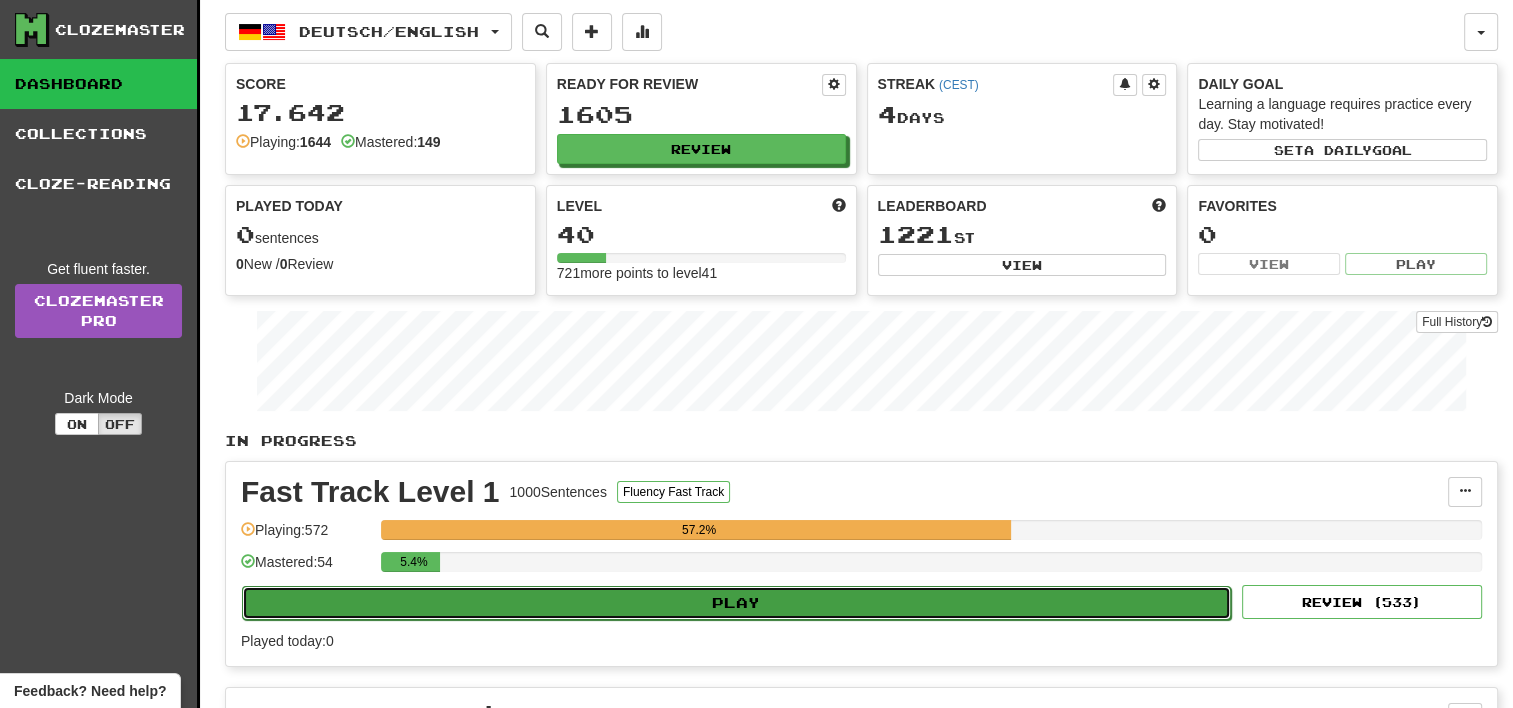 click on "Play" at bounding box center (736, 603) 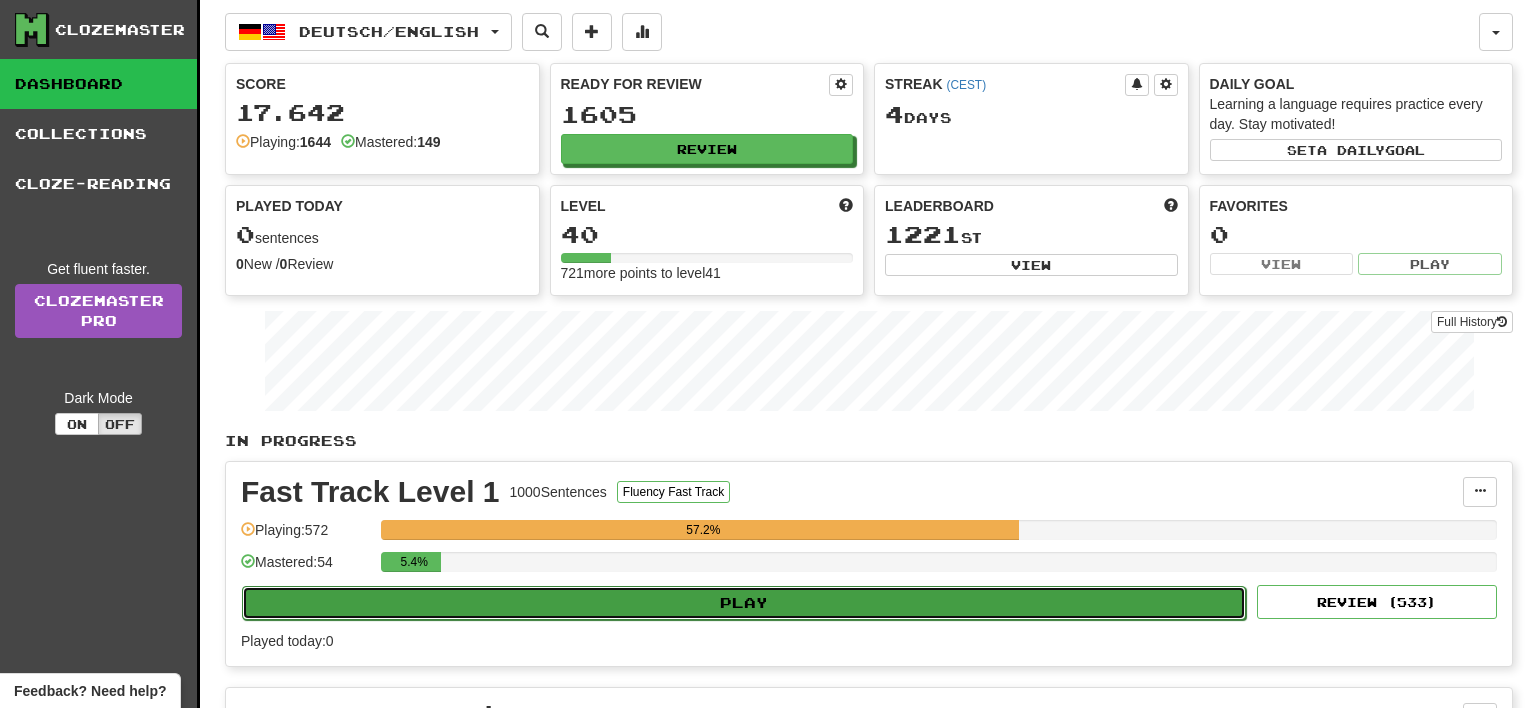 select on "**" 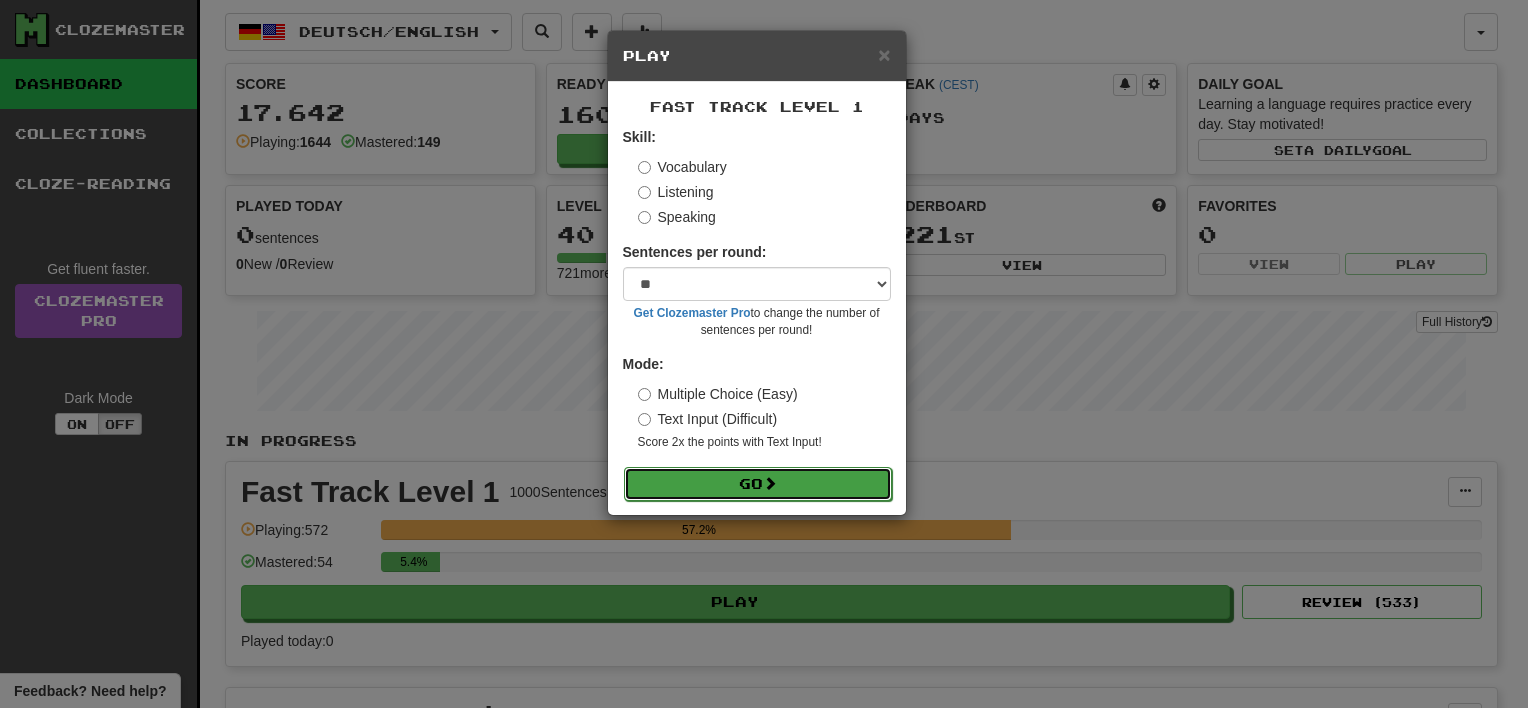 click on "Go" at bounding box center (758, 484) 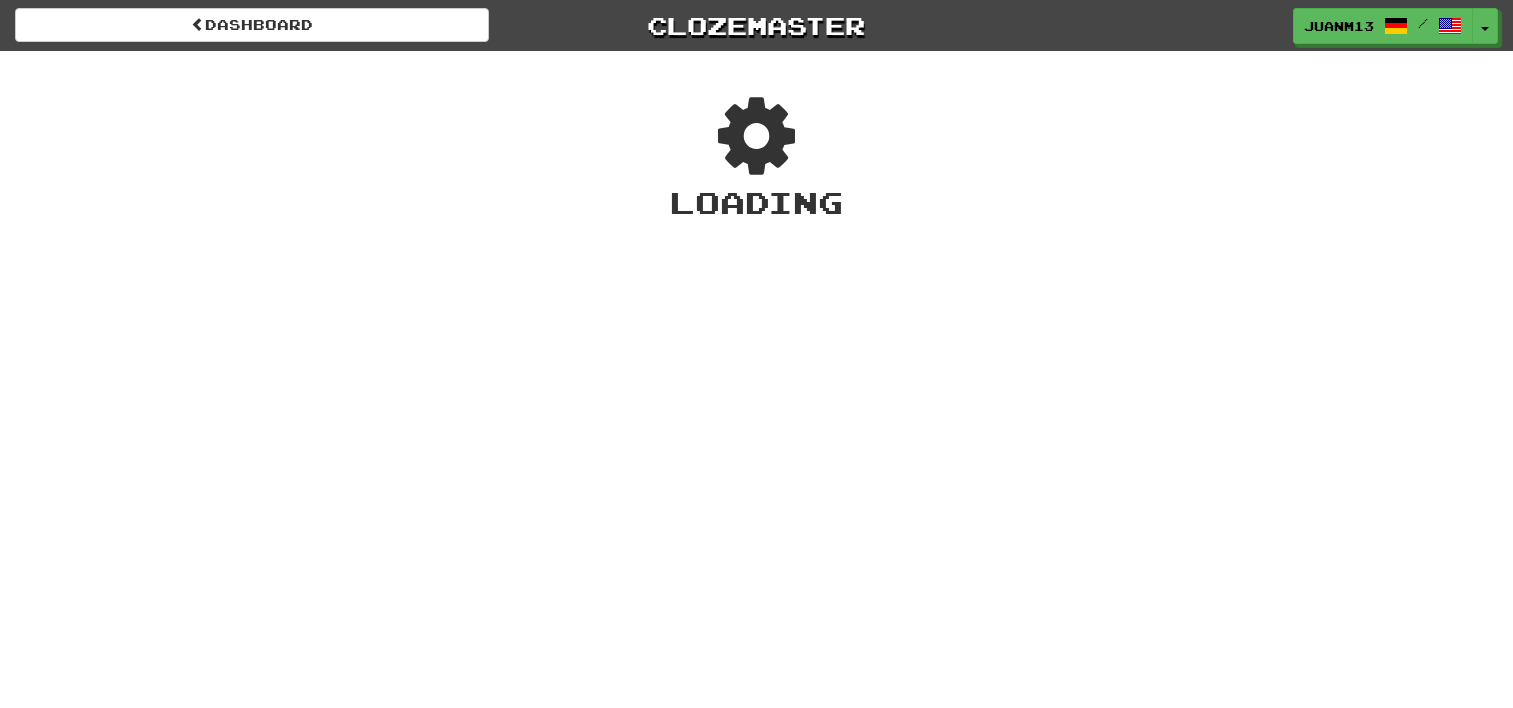 scroll, scrollTop: 0, scrollLeft: 0, axis: both 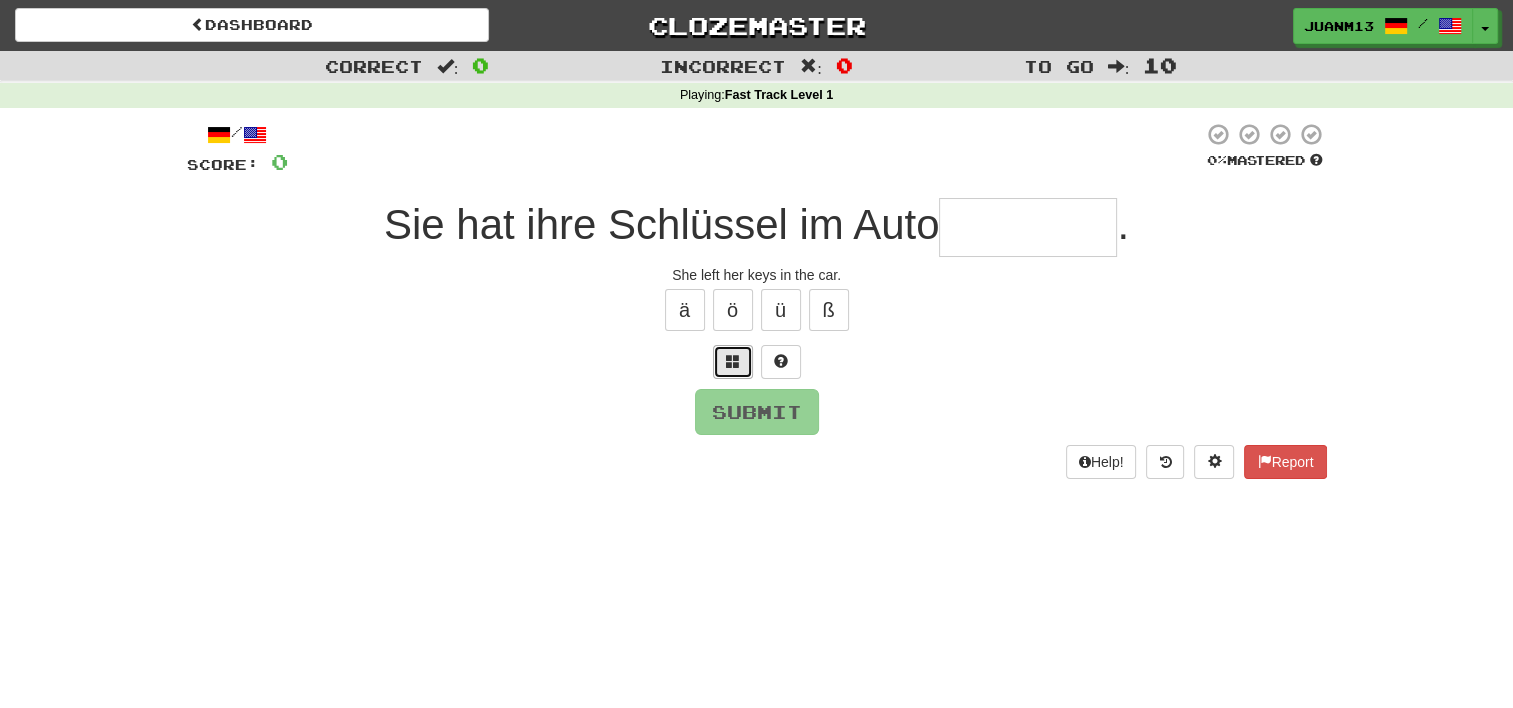 click at bounding box center [733, 361] 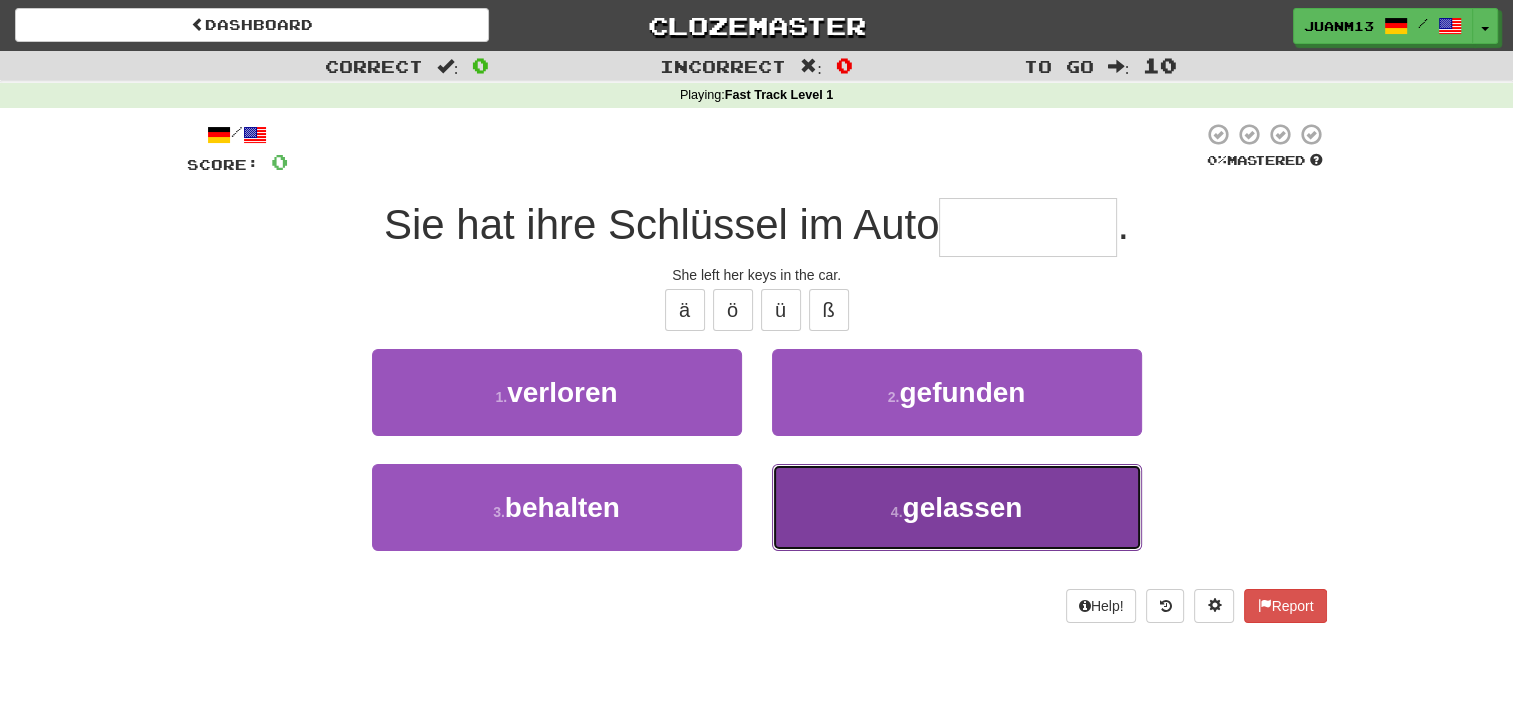 click on "4 .  gelassen" at bounding box center (957, 507) 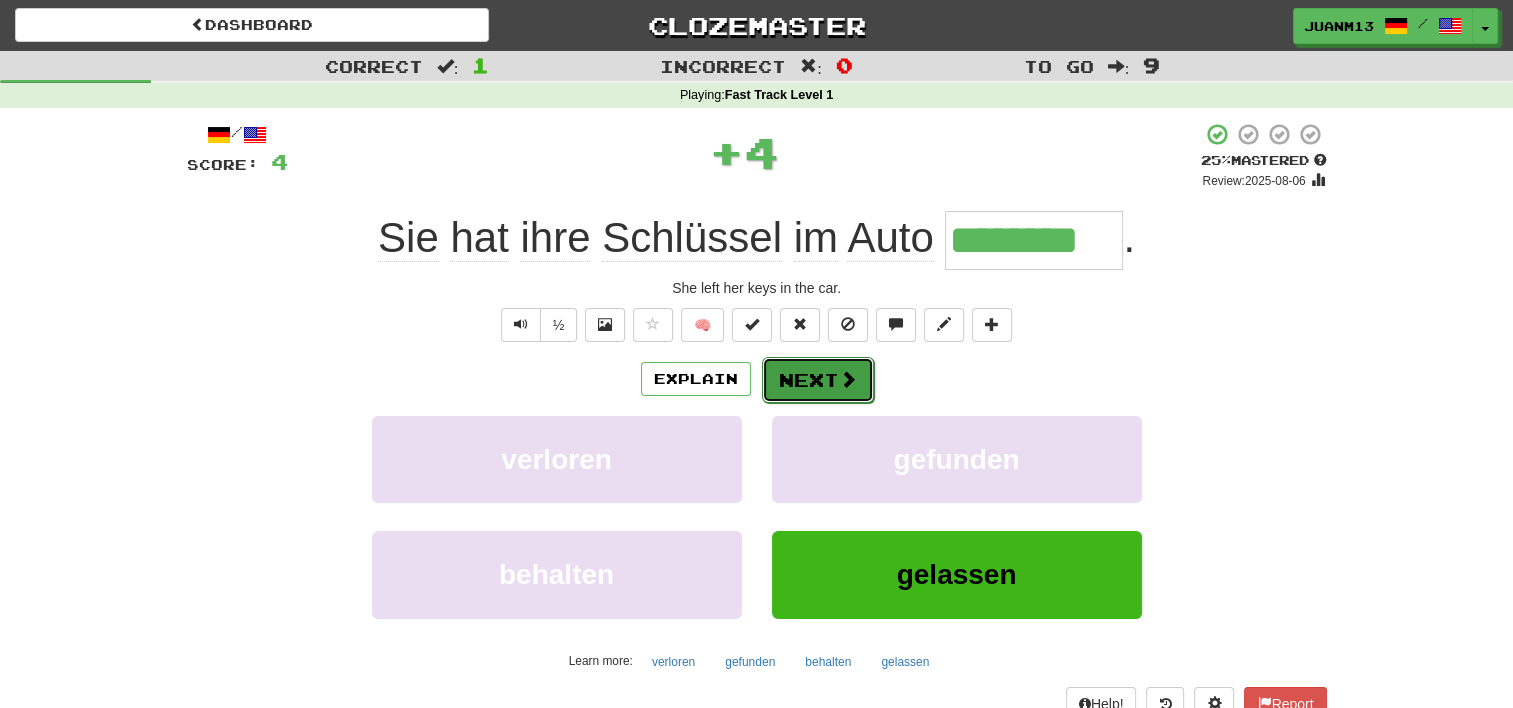 click on "Next" at bounding box center [818, 380] 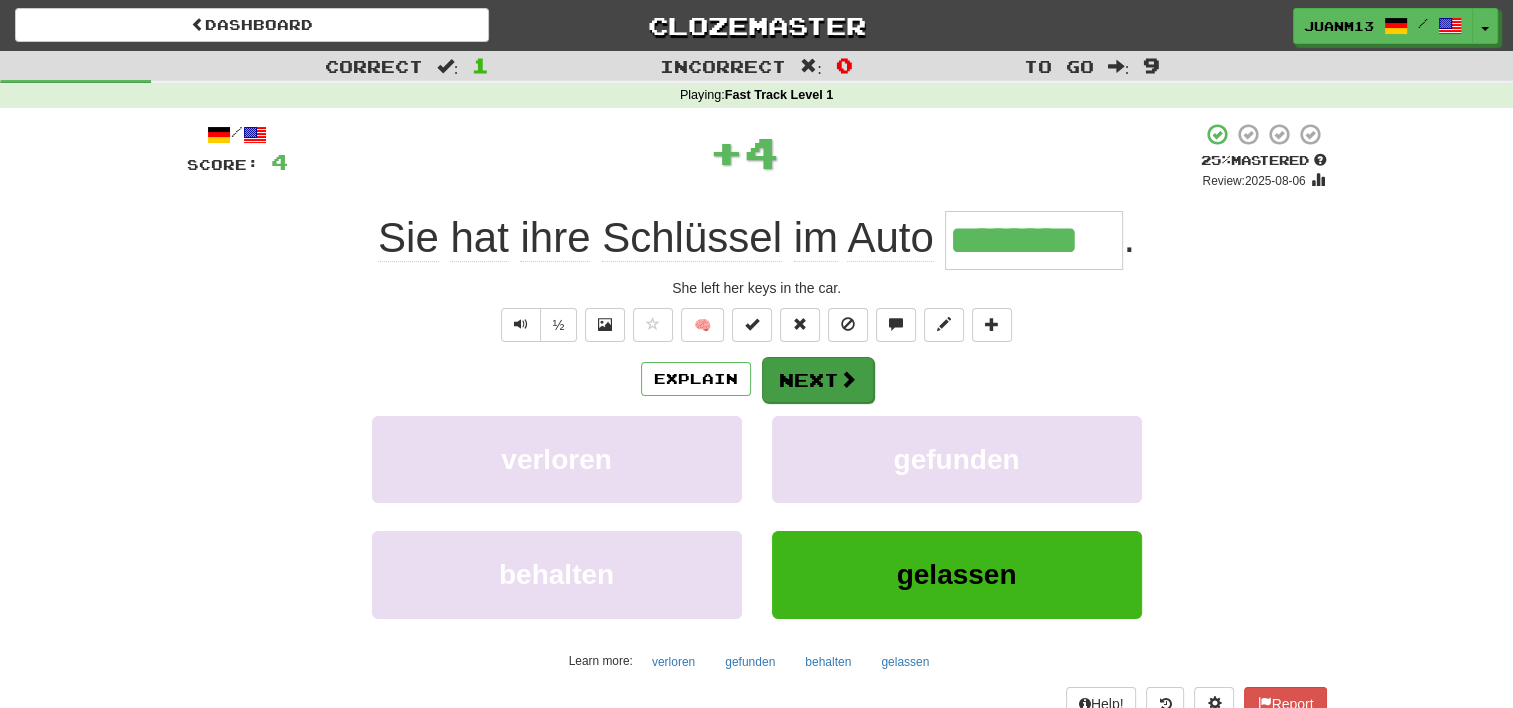 type 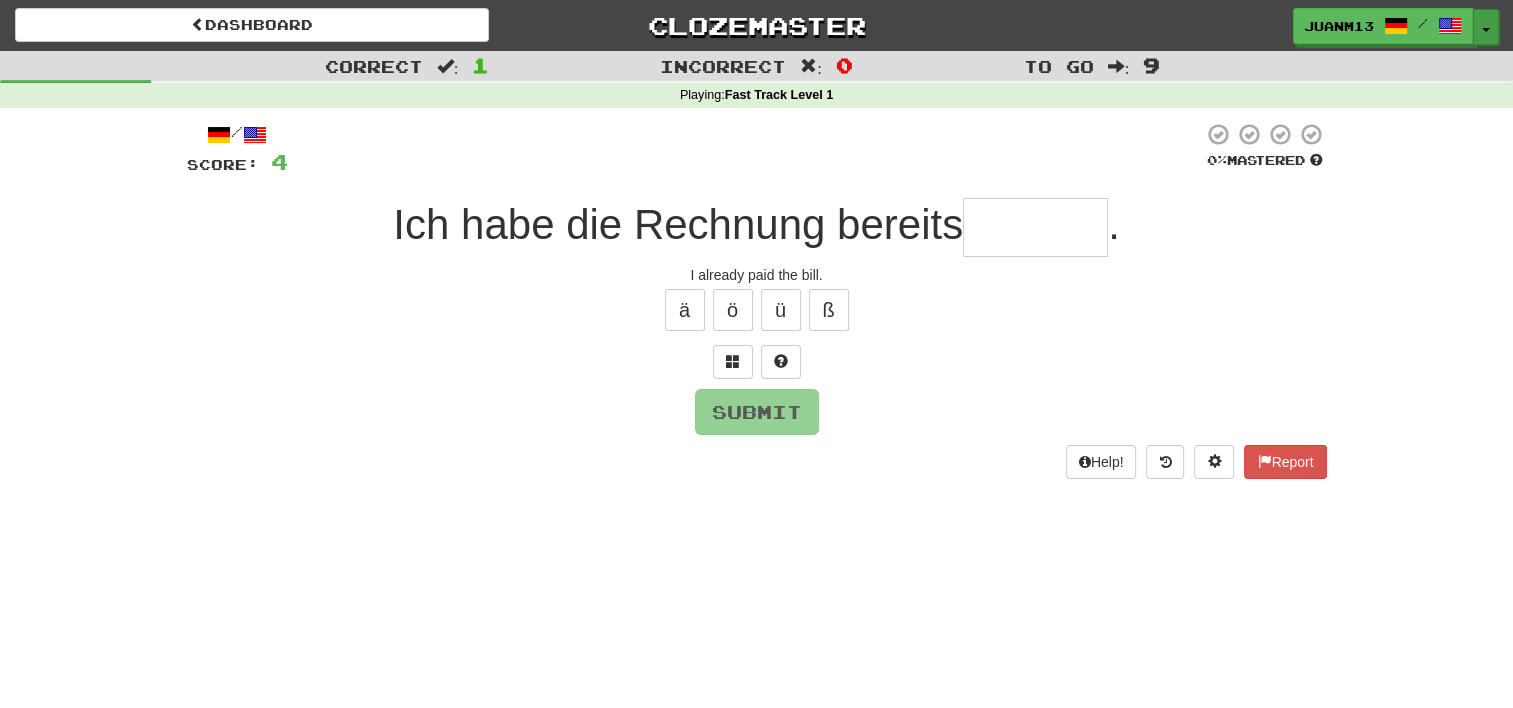 click at bounding box center (1486, 30) 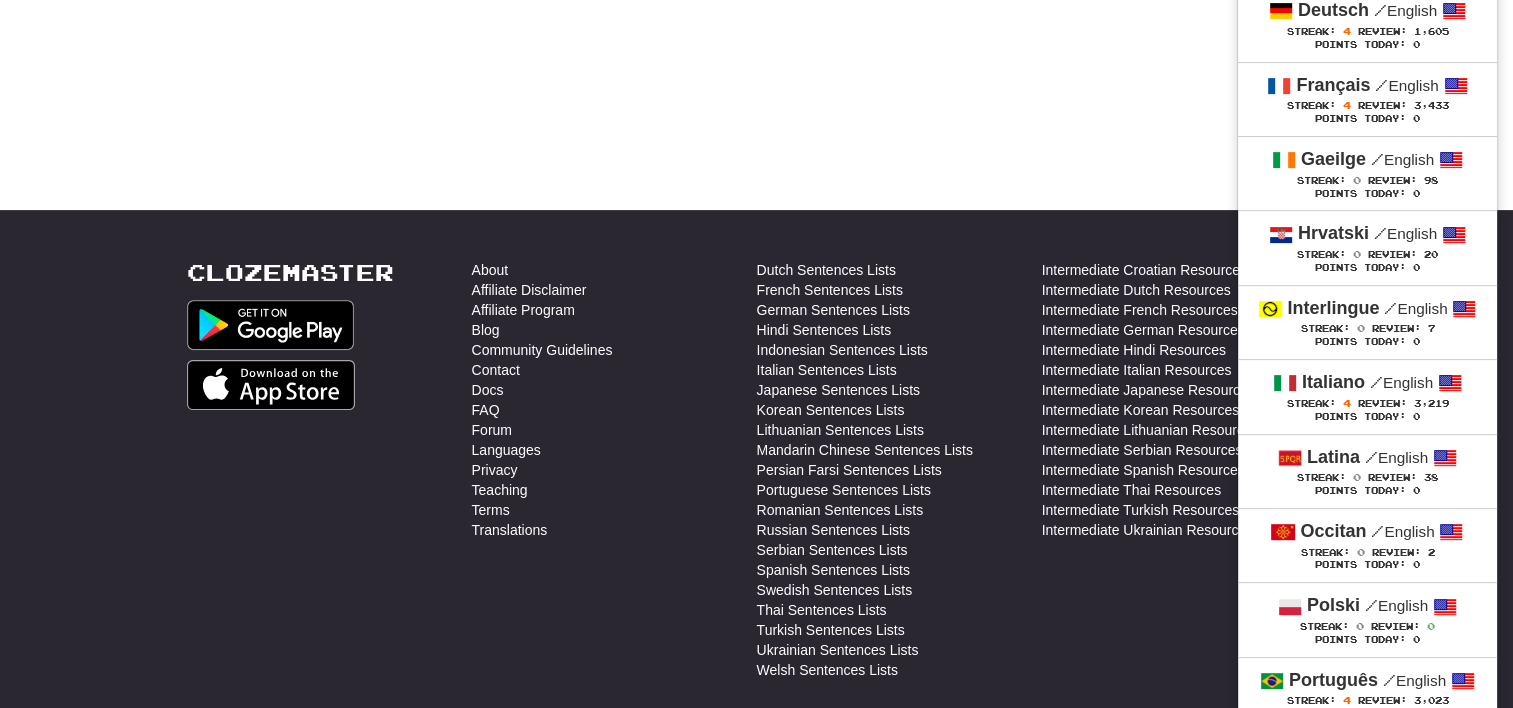 scroll, scrollTop: 551, scrollLeft: 0, axis: vertical 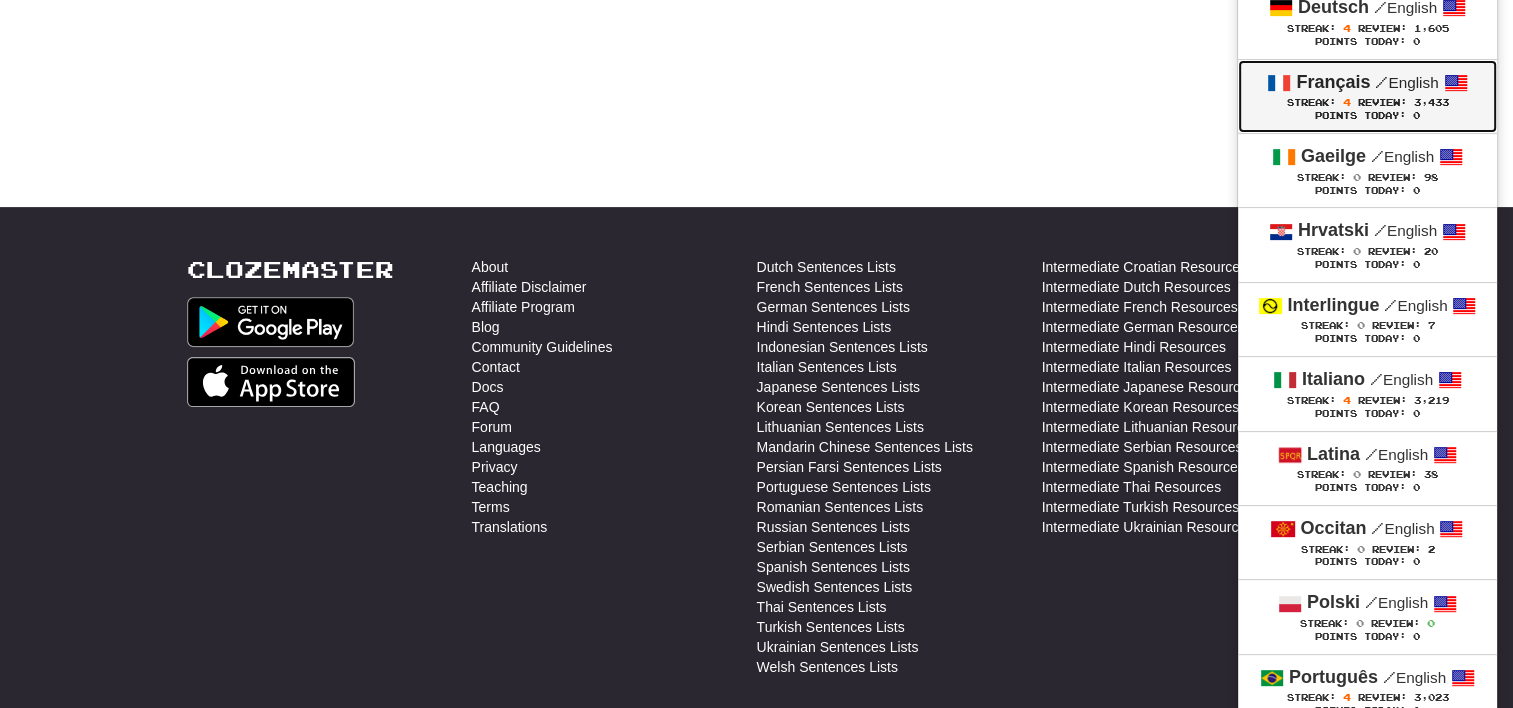 click on "Review:" at bounding box center [1381, 102] 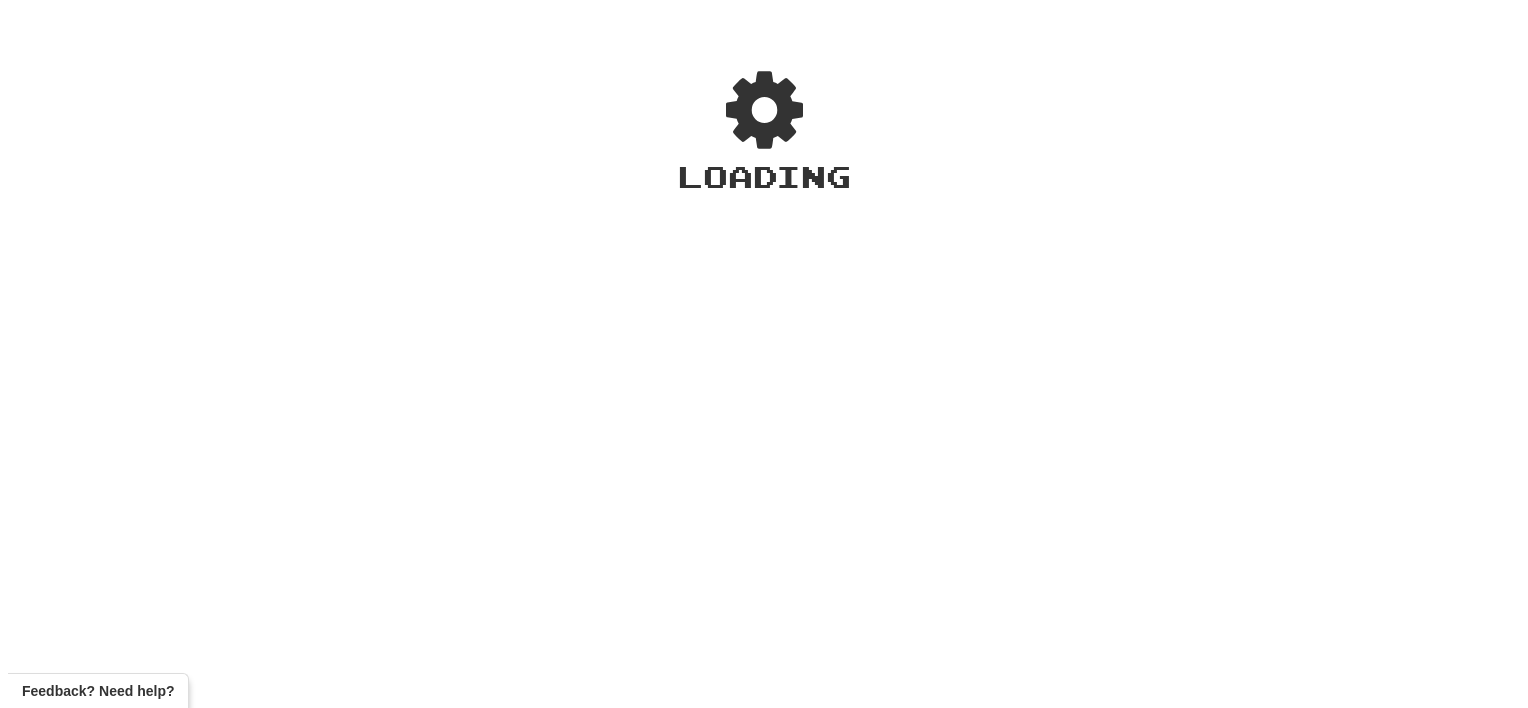 scroll, scrollTop: 0, scrollLeft: 0, axis: both 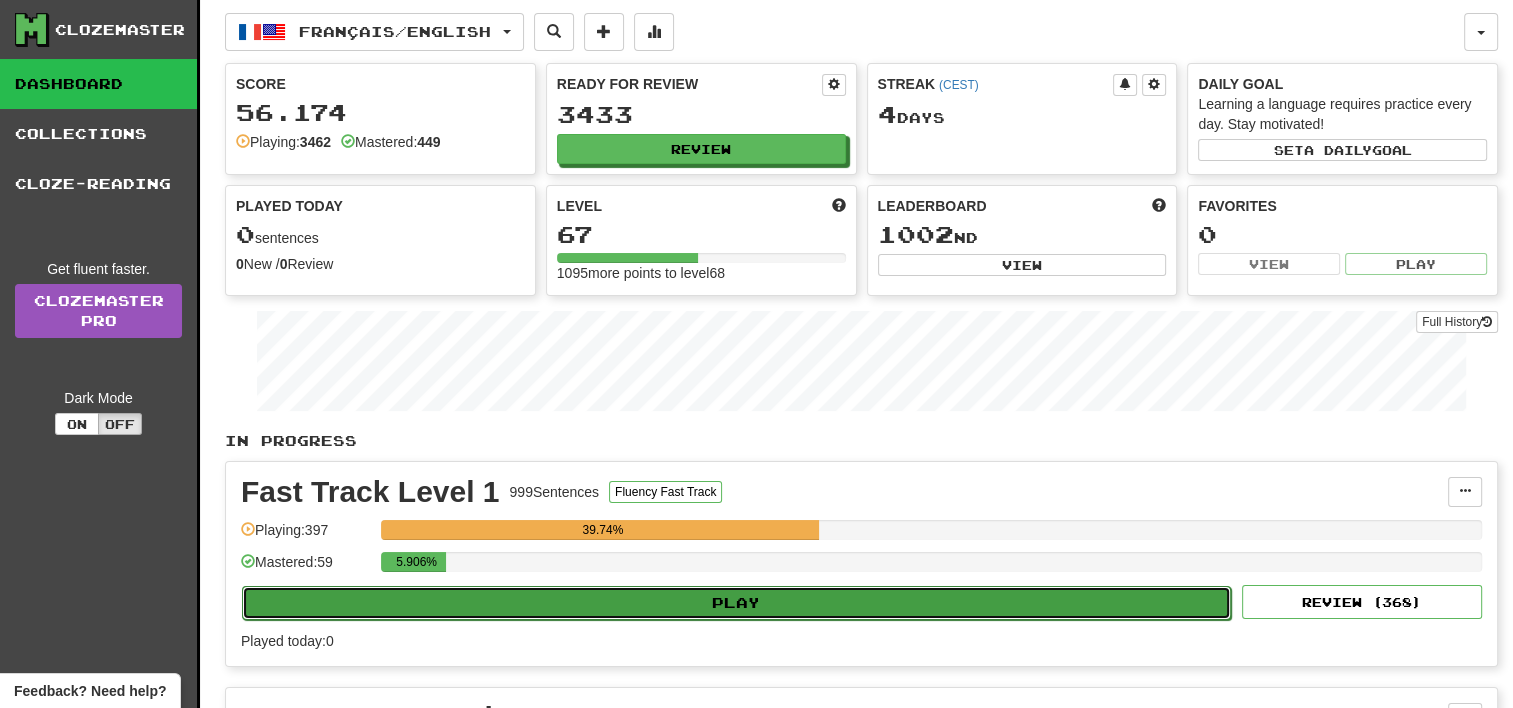 click on "Play" at bounding box center [736, 603] 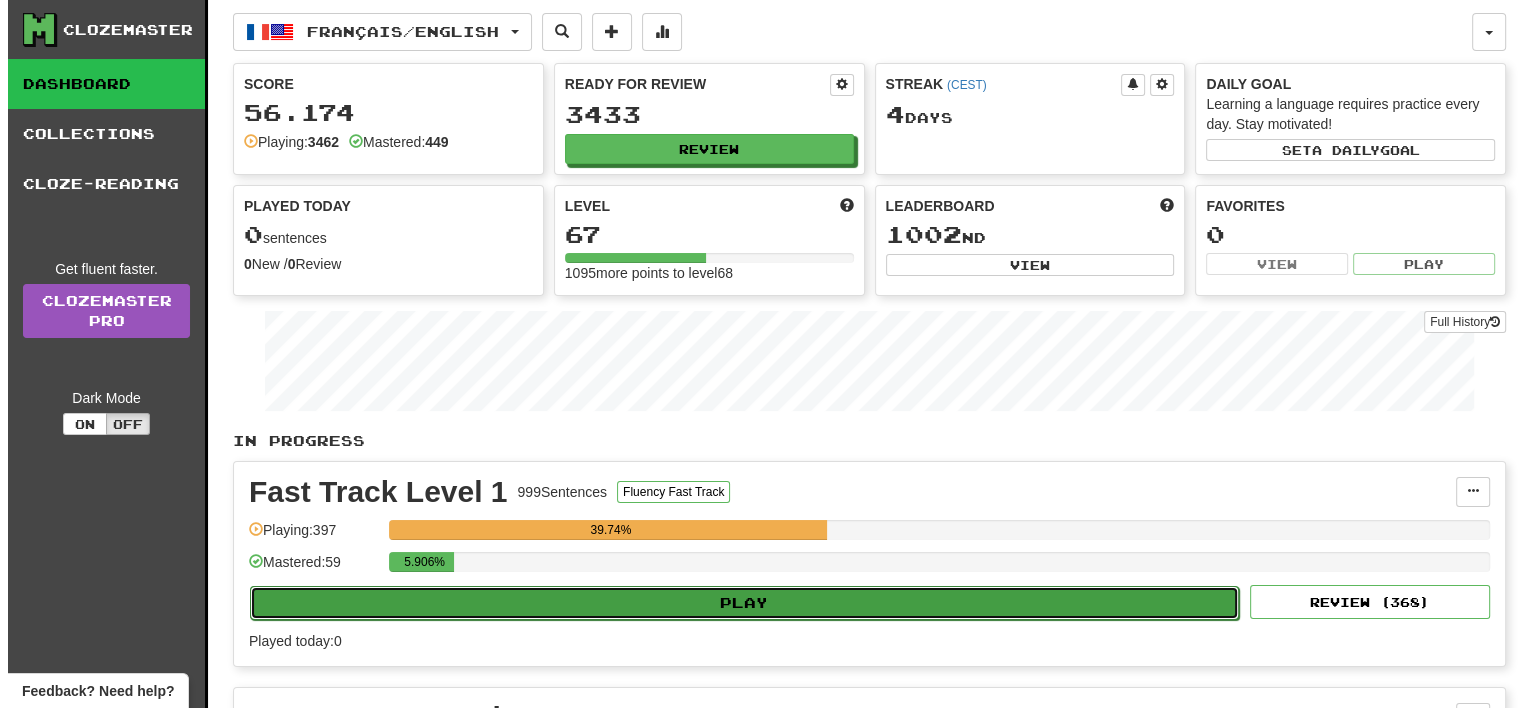 select on "**" 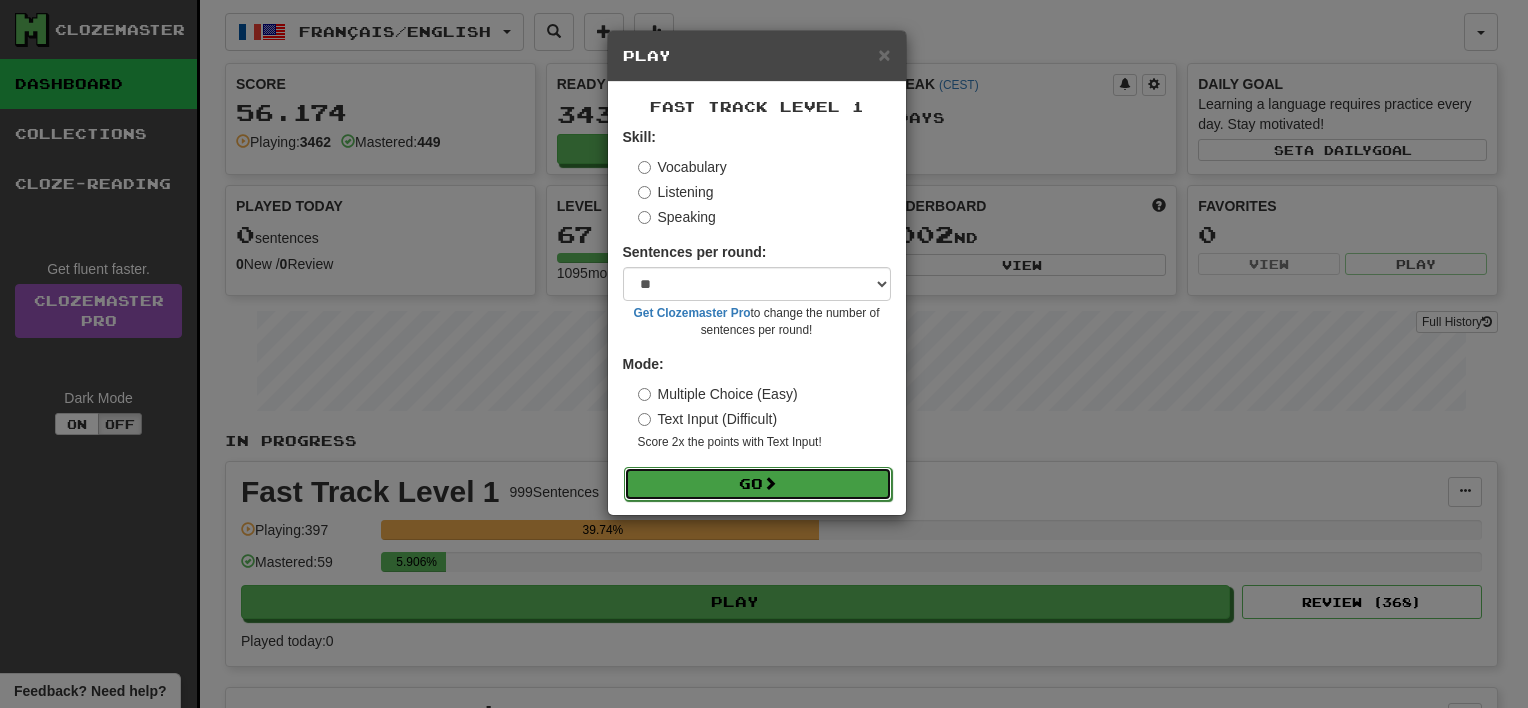 click on "Go" at bounding box center (758, 484) 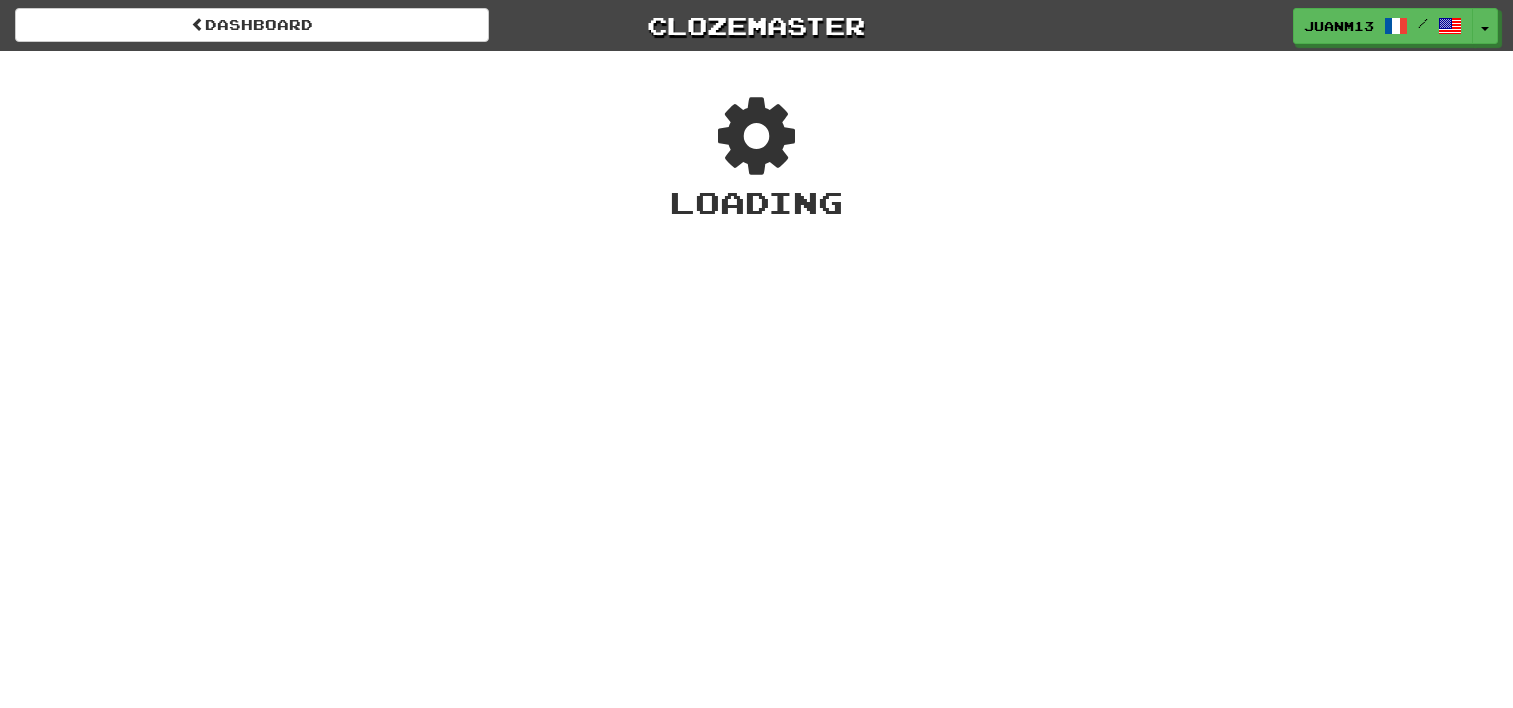 scroll, scrollTop: 0, scrollLeft: 0, axis: both 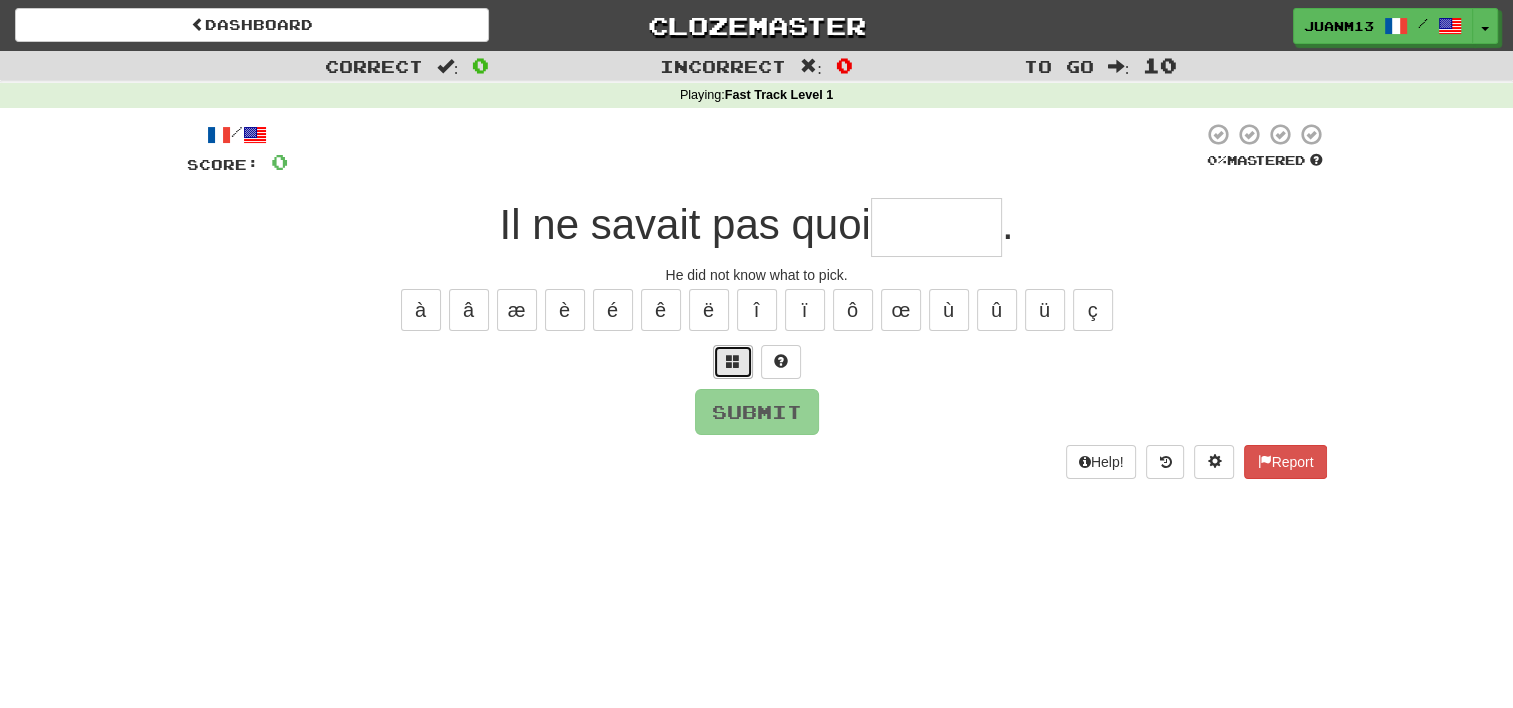 click at bounding box center (733, 362) 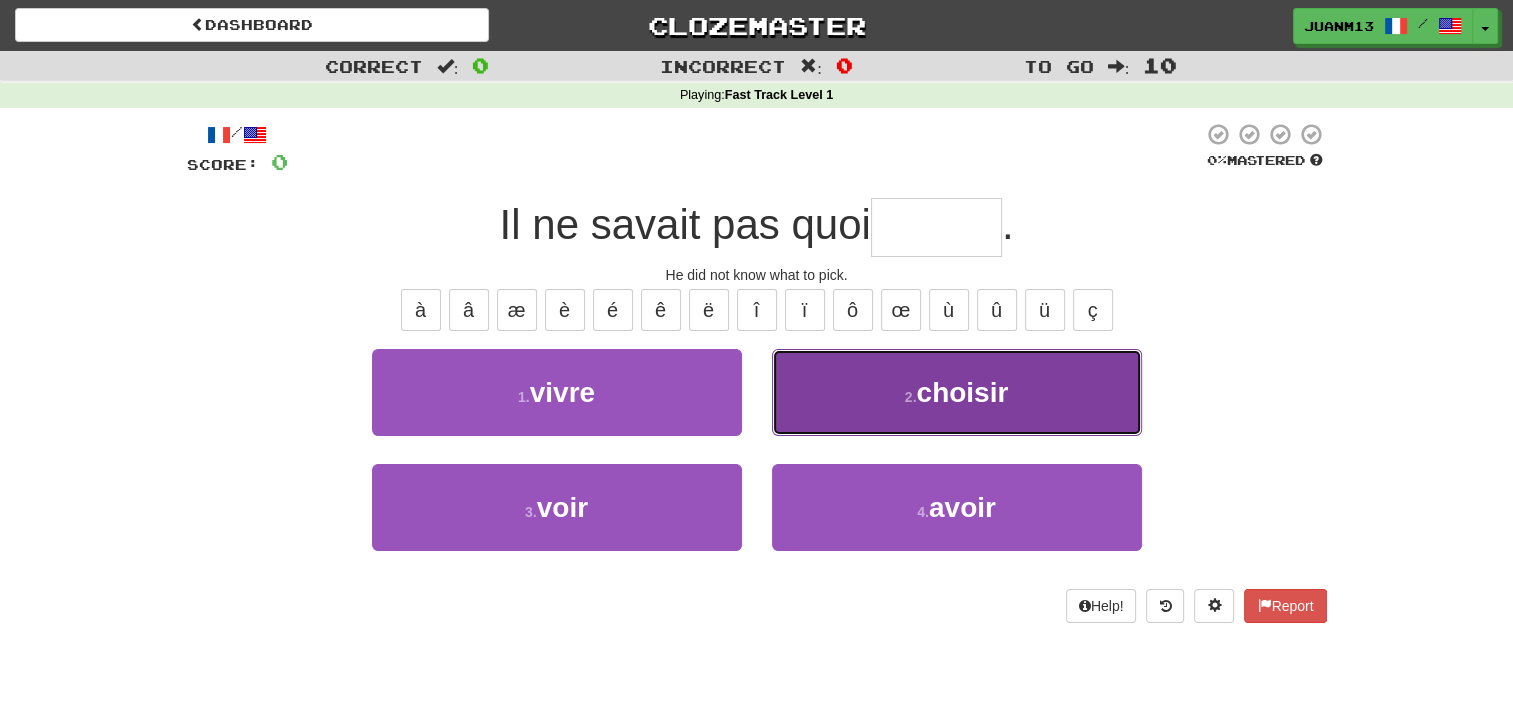 click on "2 .  choisir" at bounding box center (957, 392) 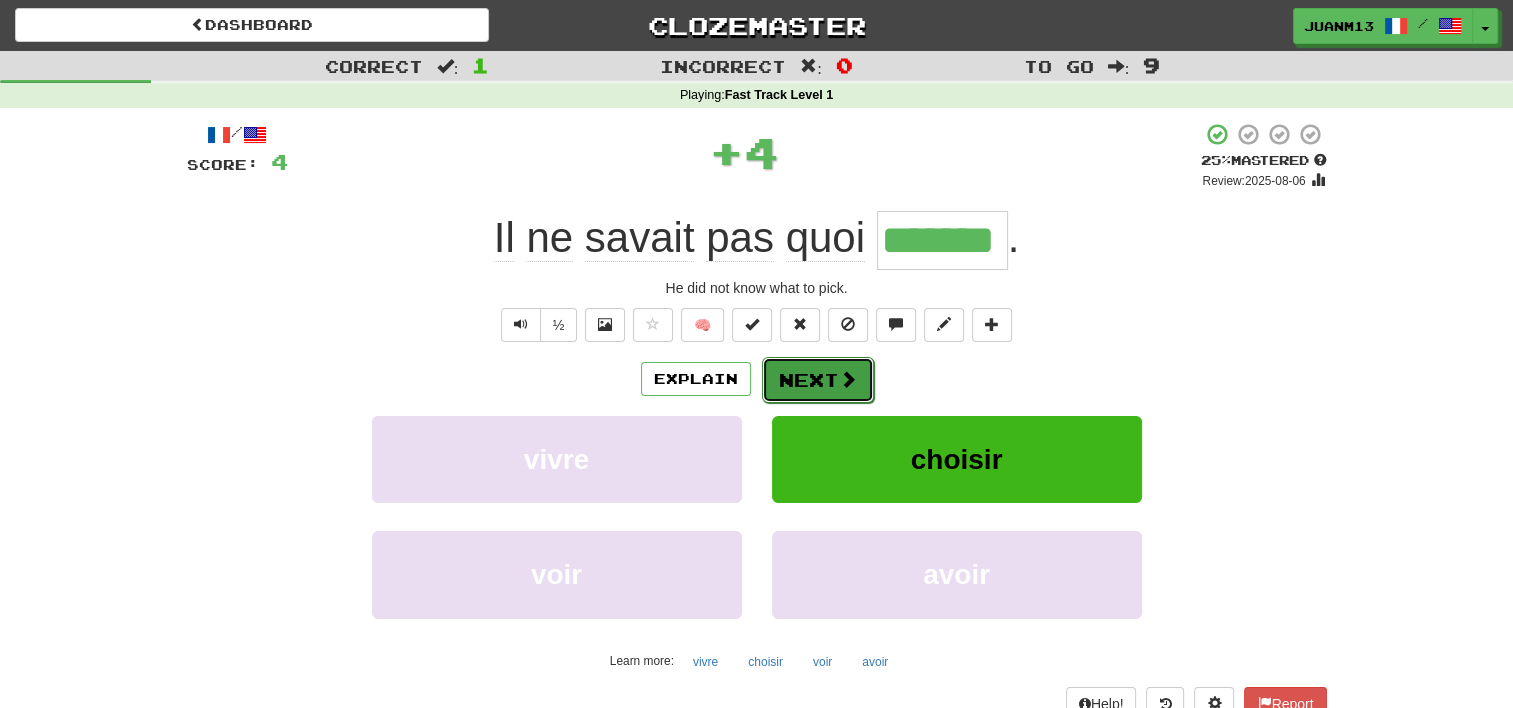 click on "Next" at bounding box center [818, 380] 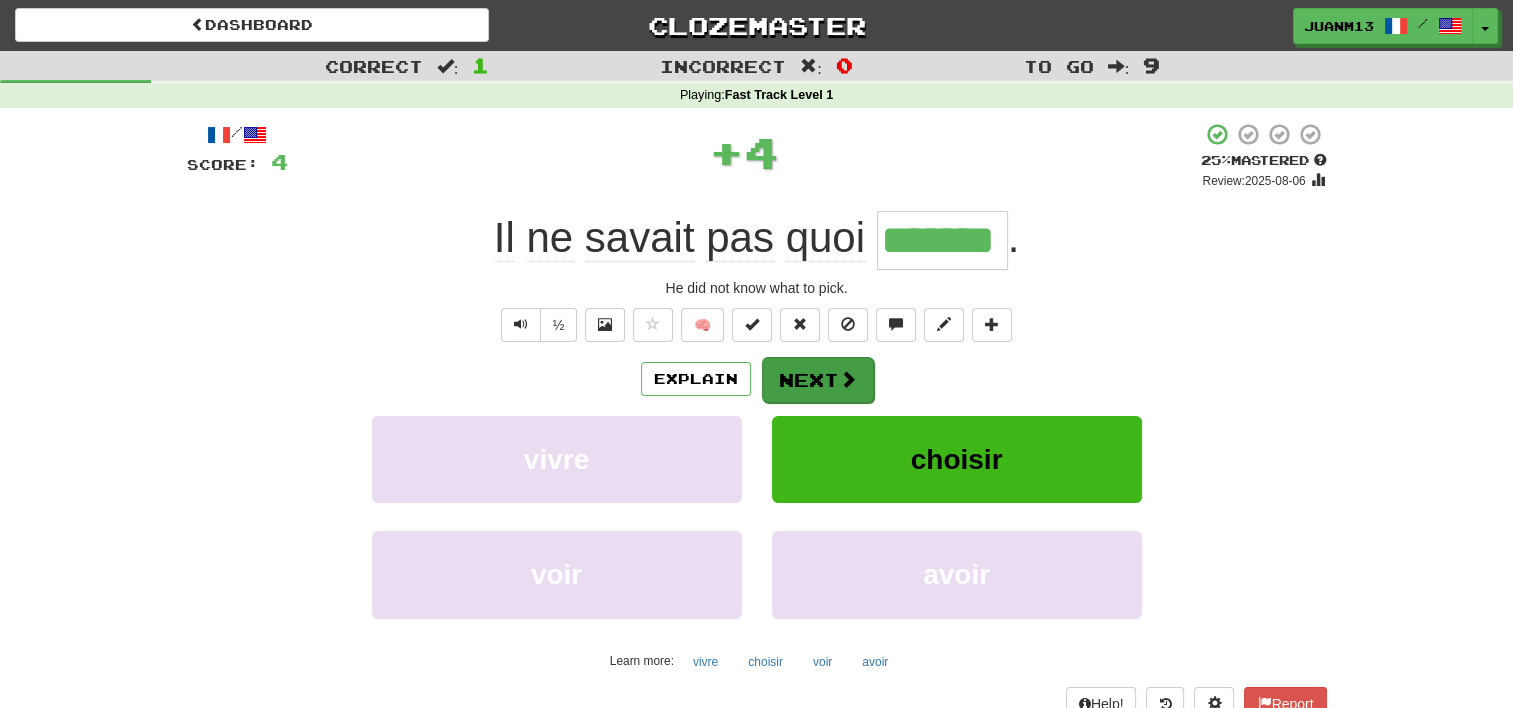 type 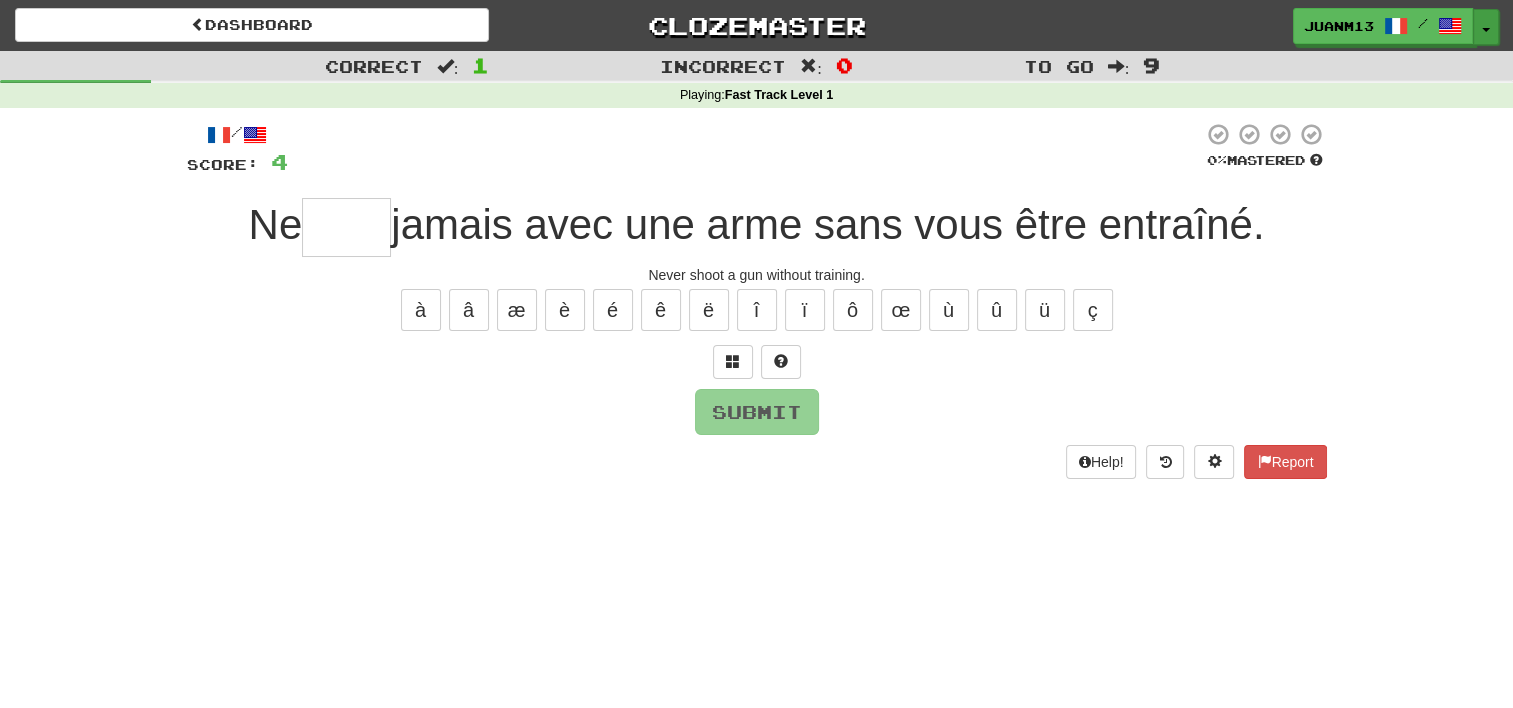 click on "Toggle Dropdown" at bounding box center (1486, 27) 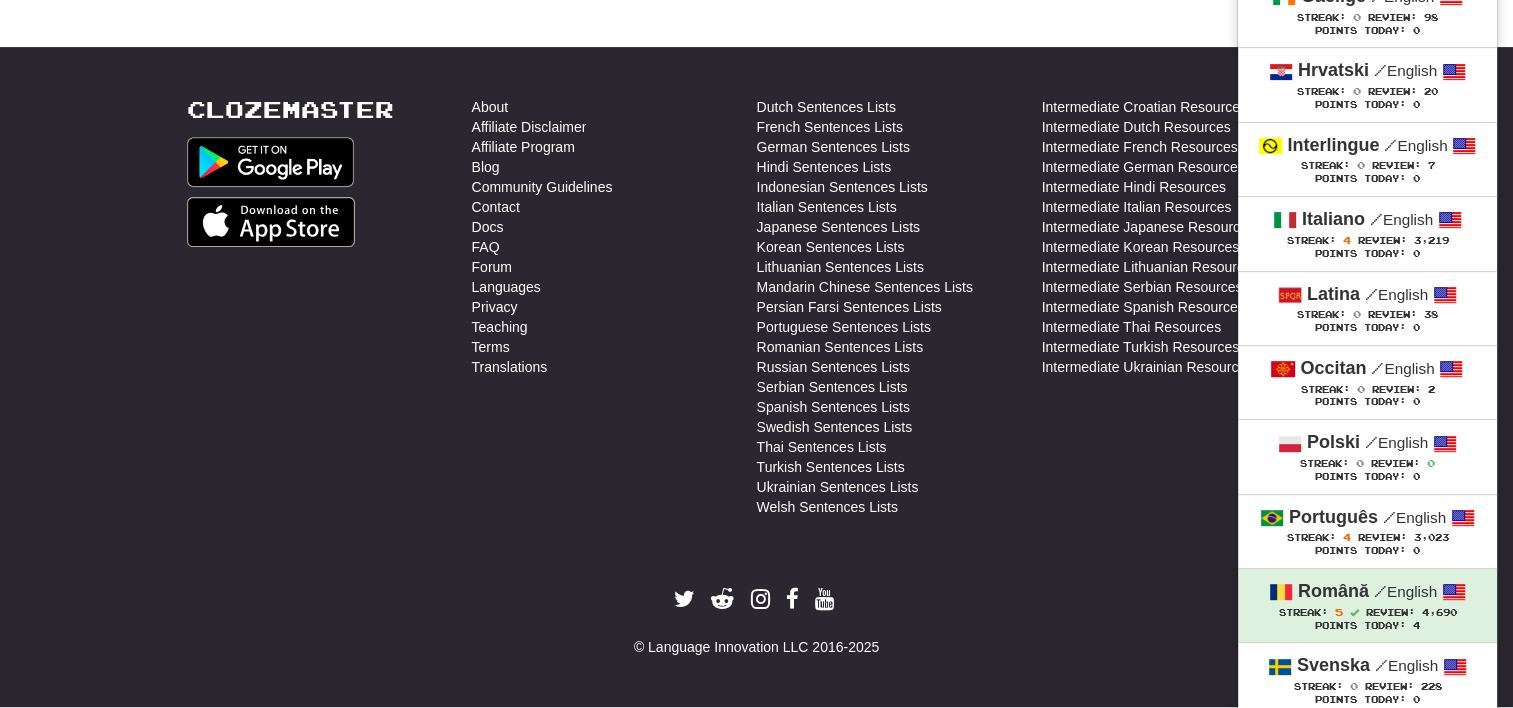 scroll, scrollTop: 744, scrollLeft: 0, axis: vertical 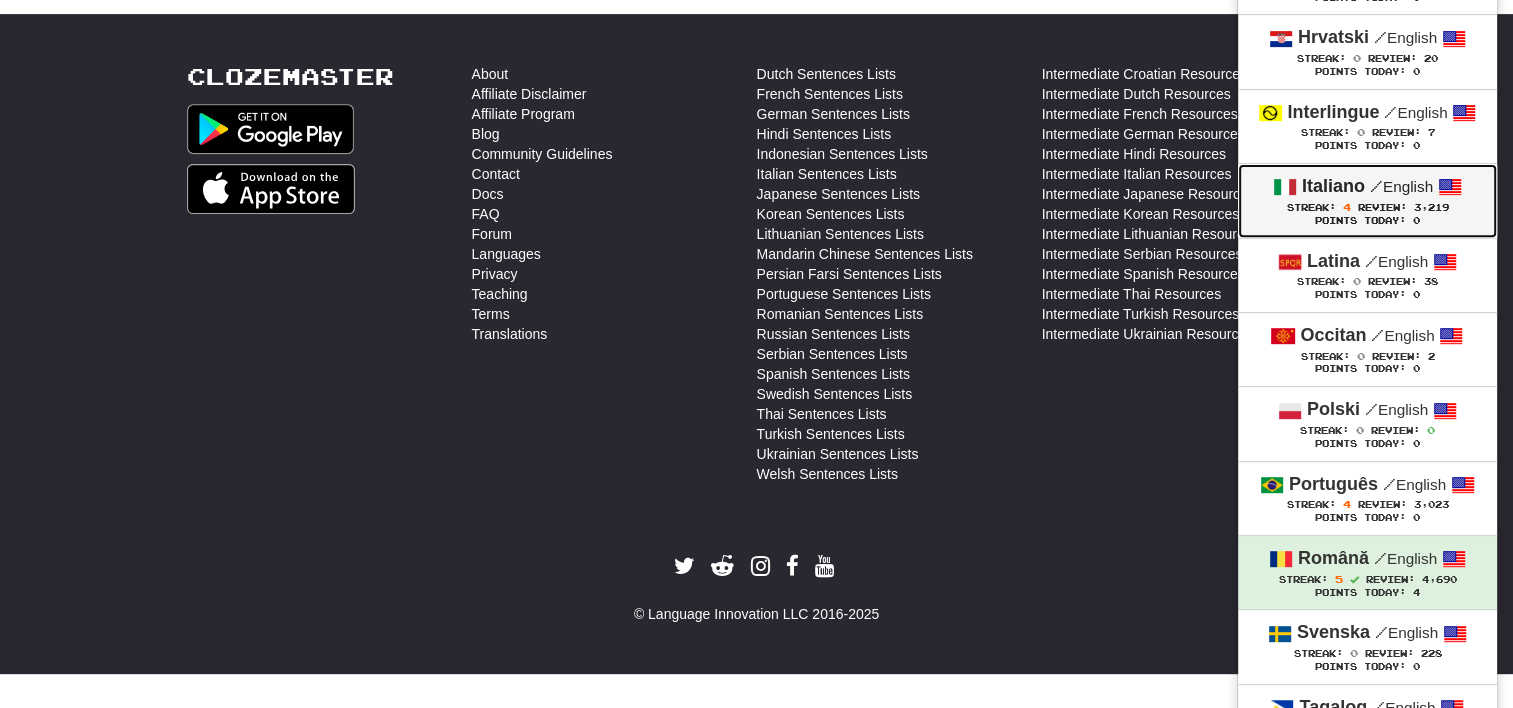 click on "Streak:
4
Review:
3,219" at bounding box center (1367, 207) 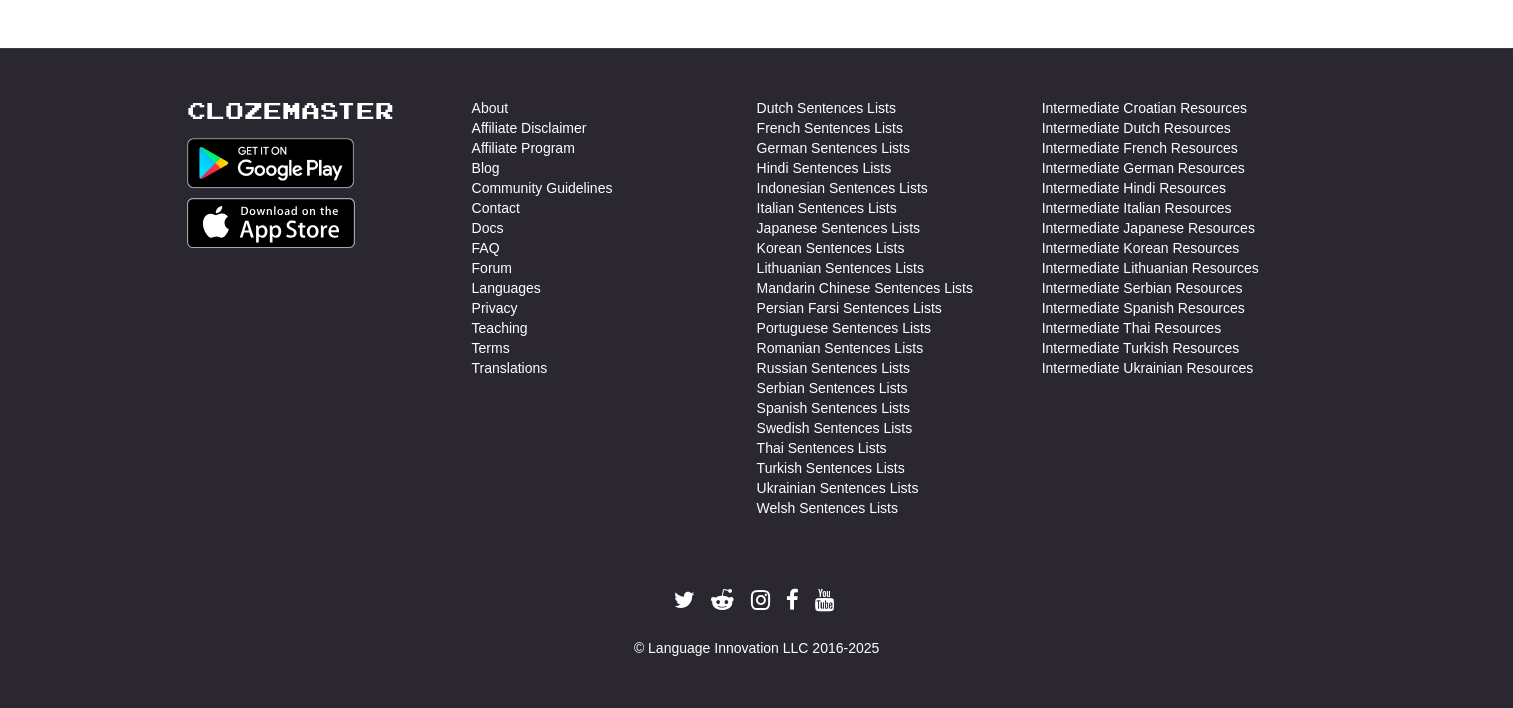 scroll, scrollTop: 710, scrollLeft: 0, axis: vertical 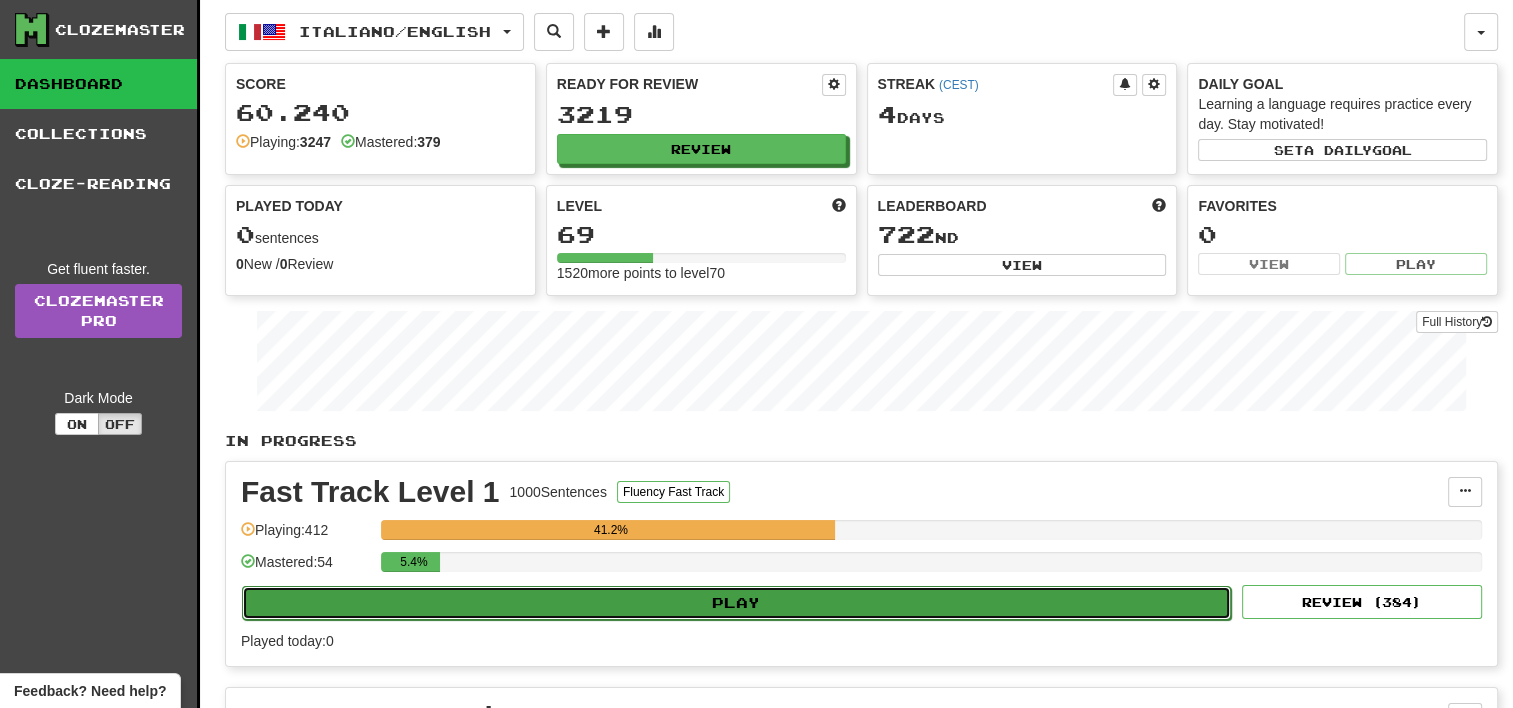 click on "Play" at bounding box center (736, 603) 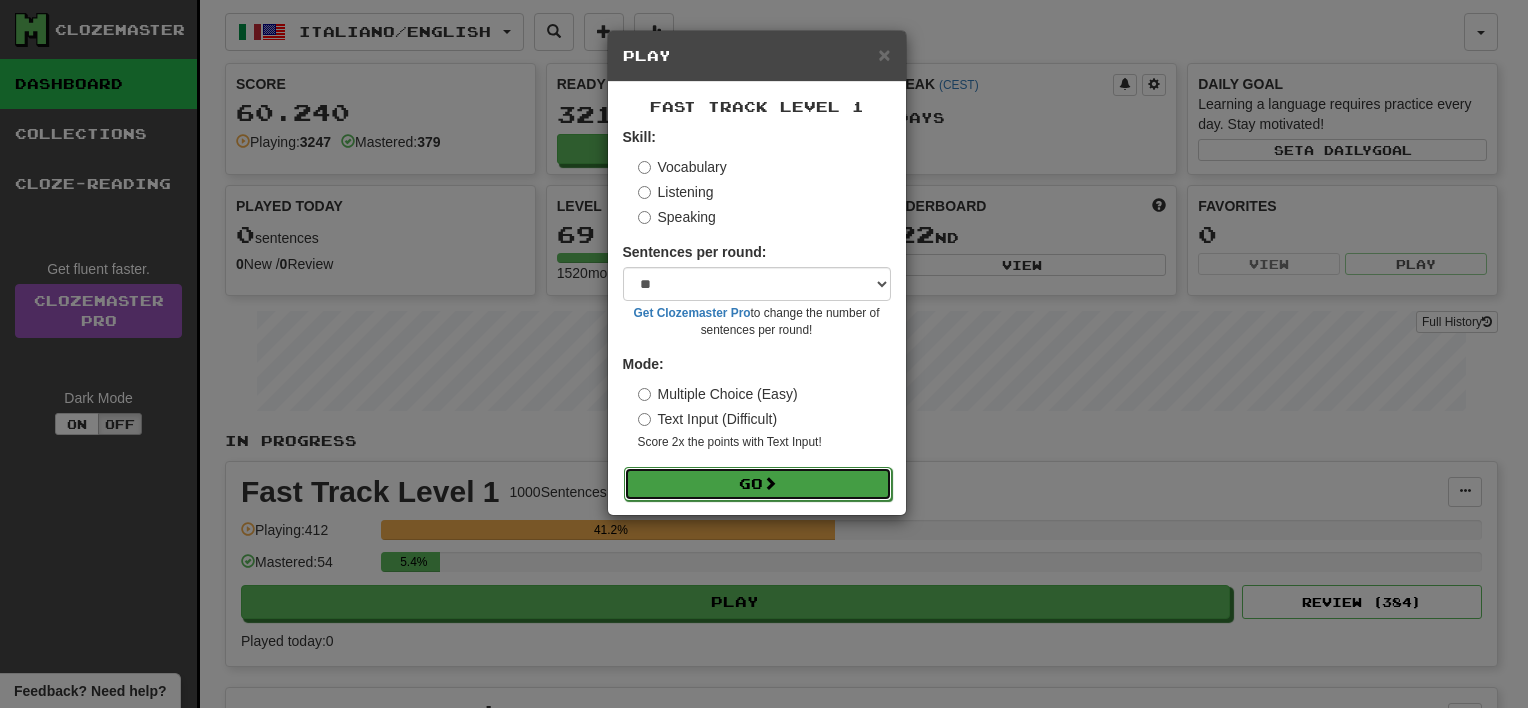 click on "Go" at bounding box center (758, 484) 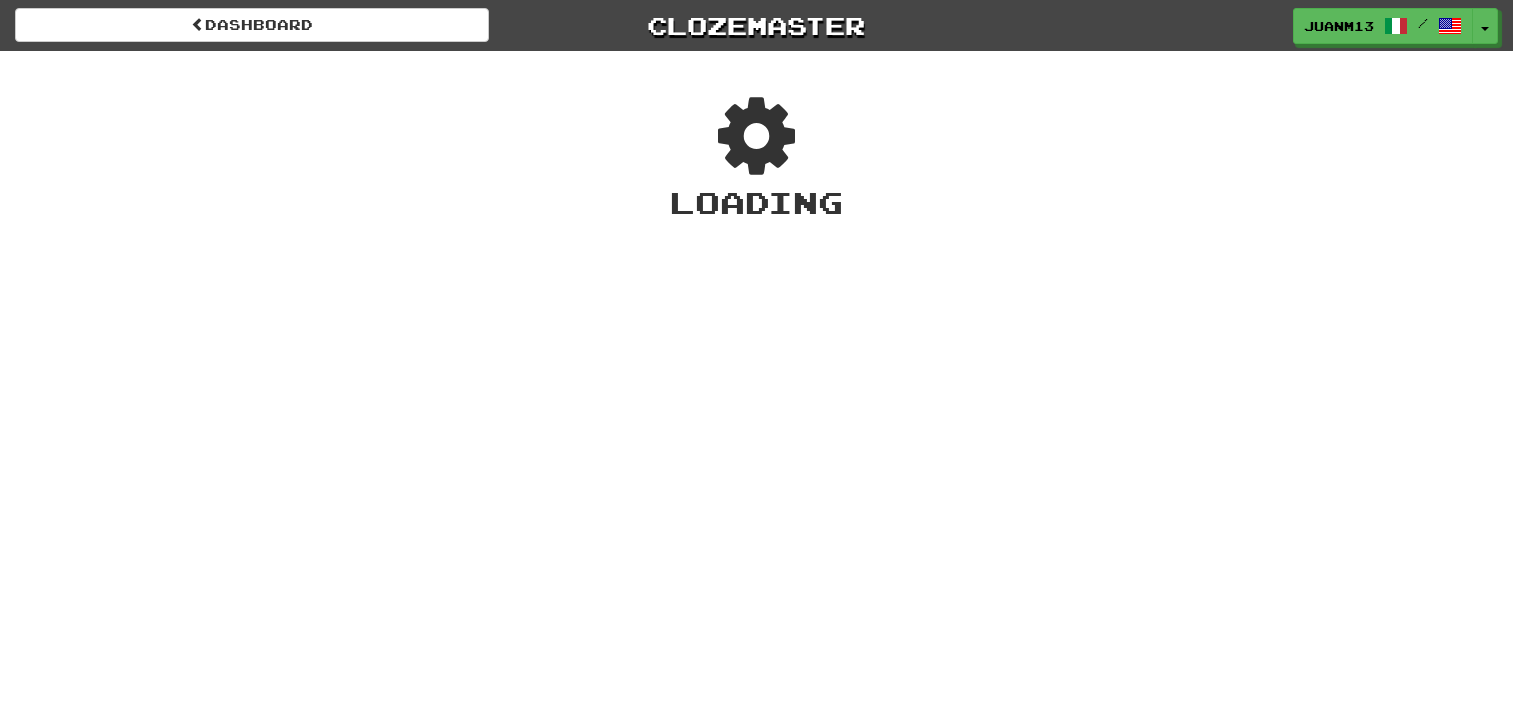 scroll, scrollTop: 0, scrollLeft: 0, axis: both 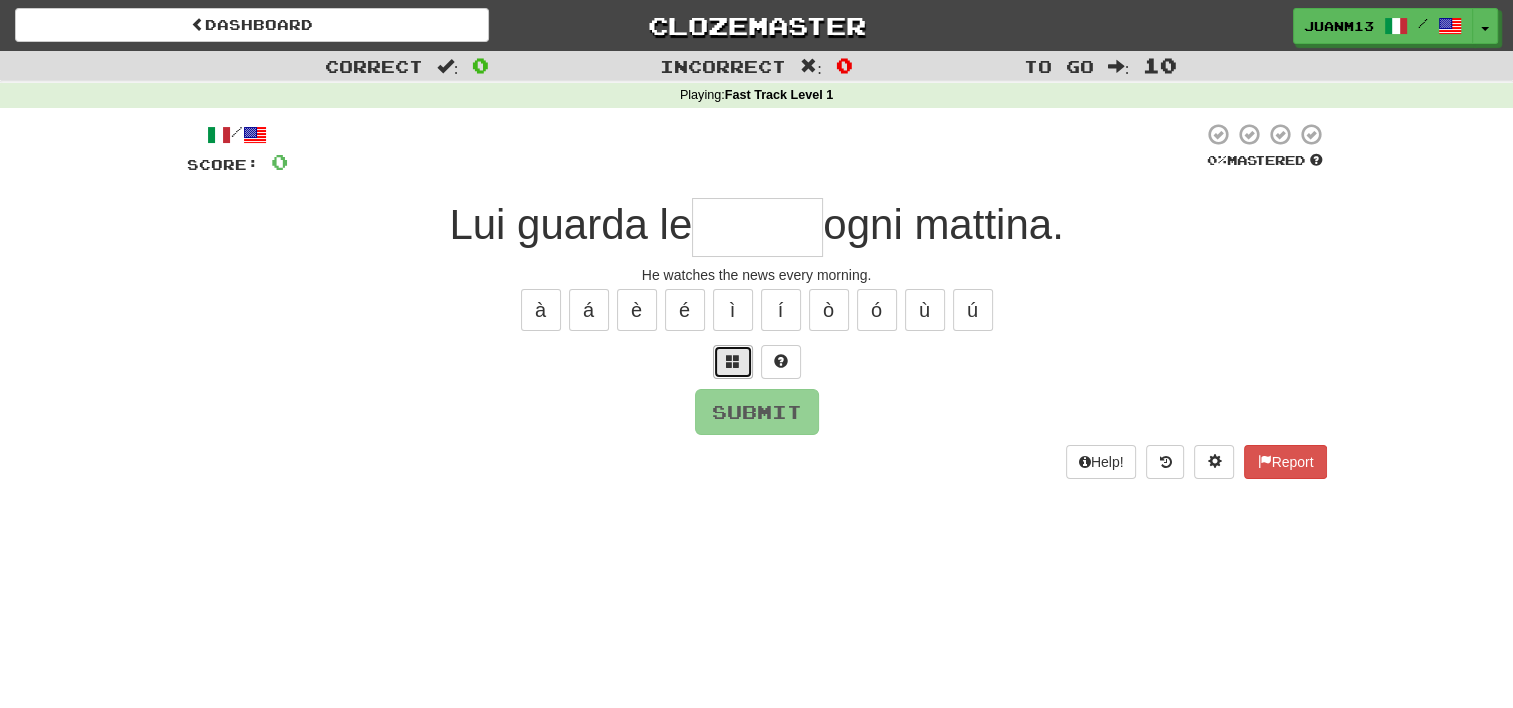 click at bounding box center [733, 362] 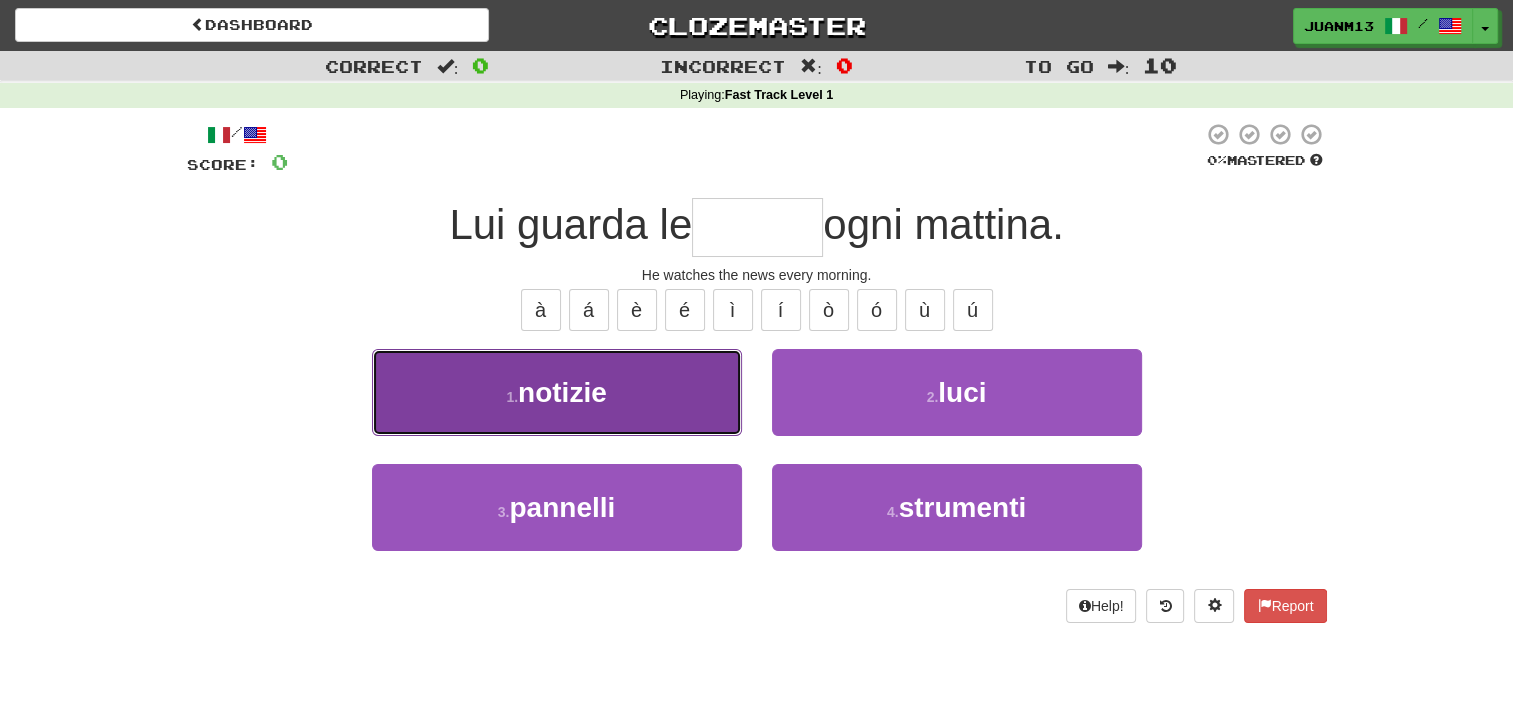 click on "1 .  notizie" at bounding box center (557, 392) 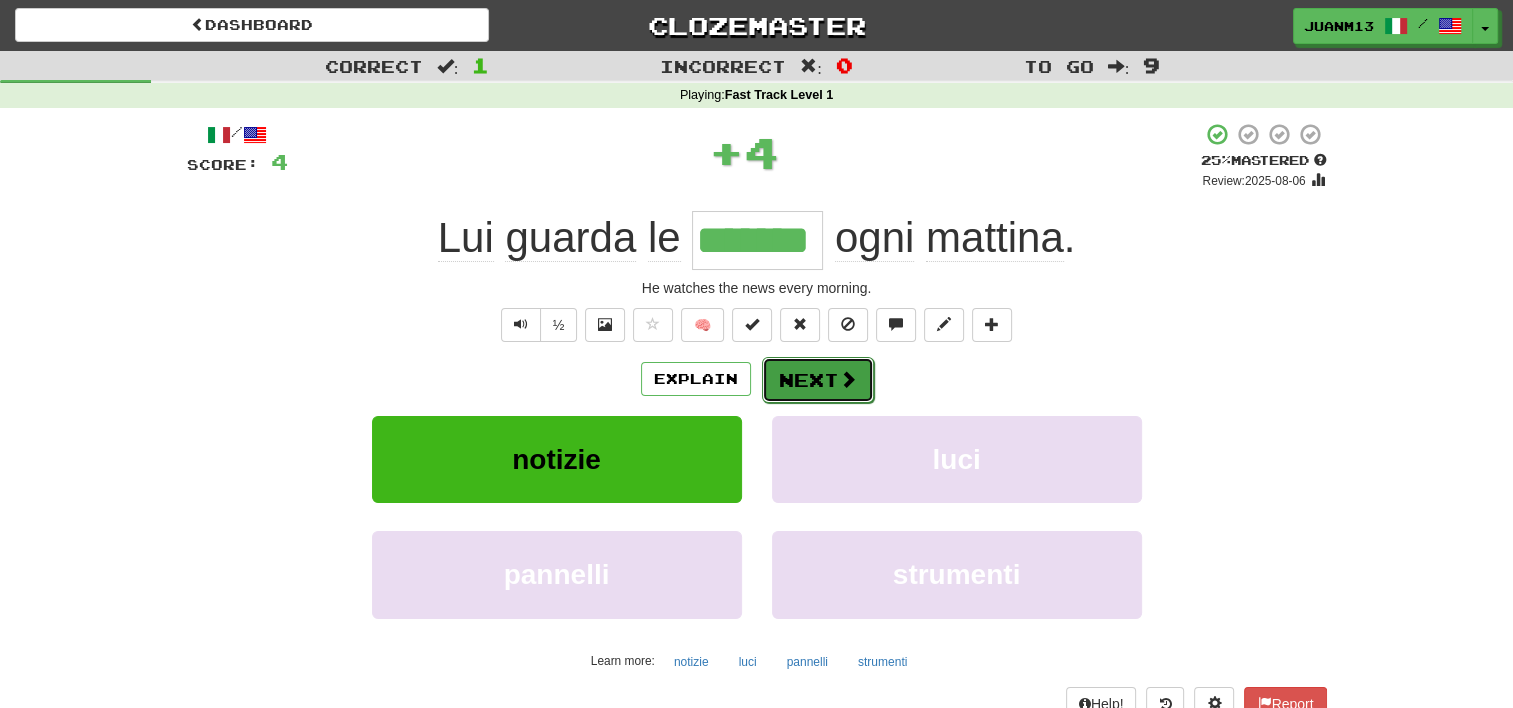 click on "Next" at bounding box center [818, 380] 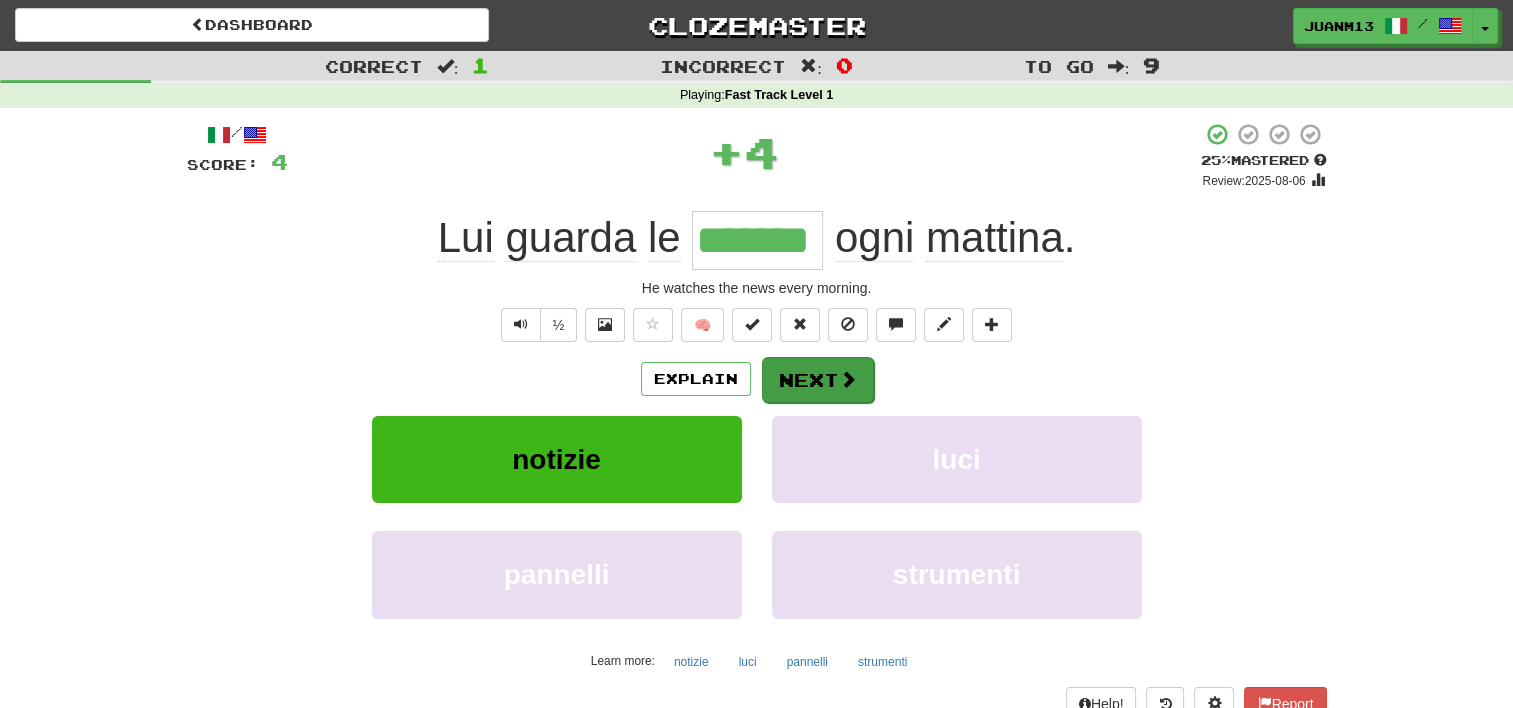 type 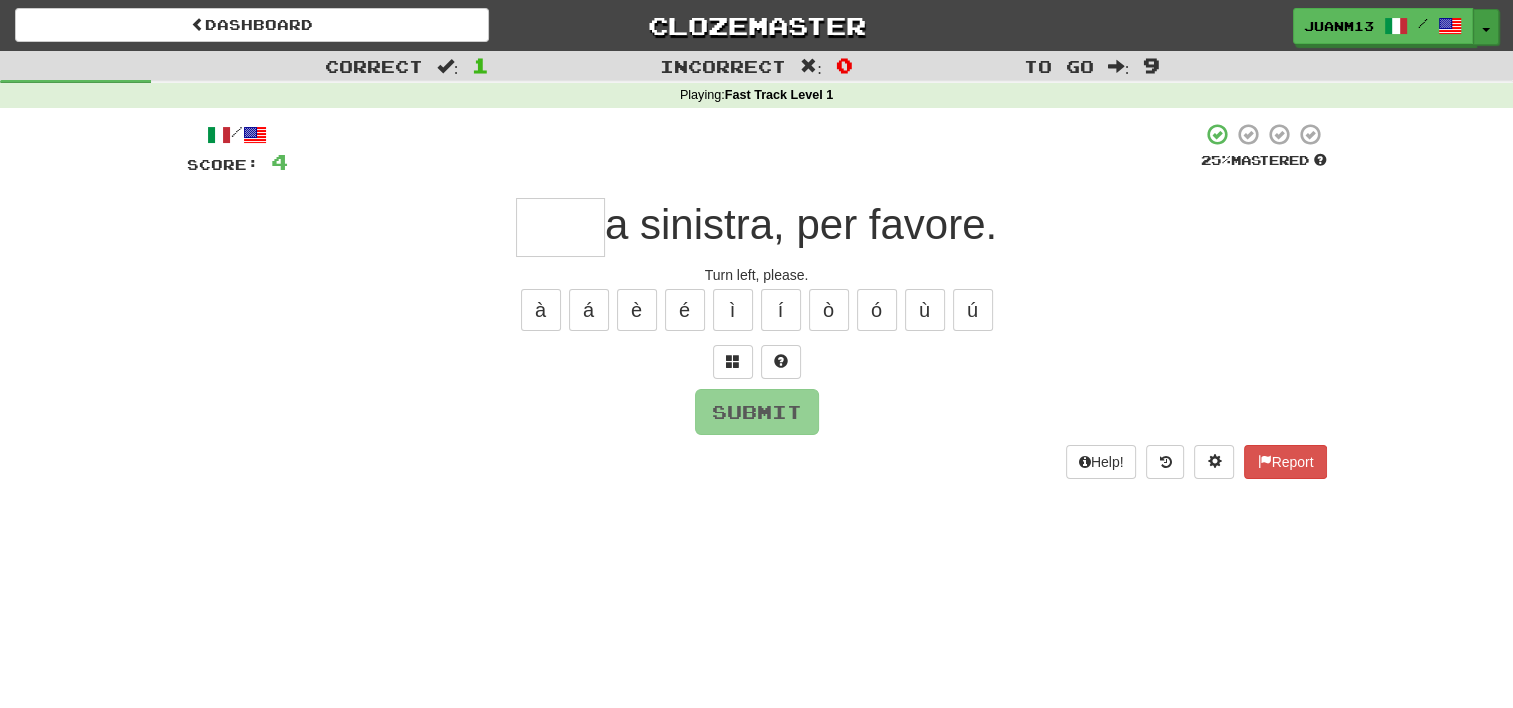 click on "Toggle Dropdown" at bounding box center [1486, 27] 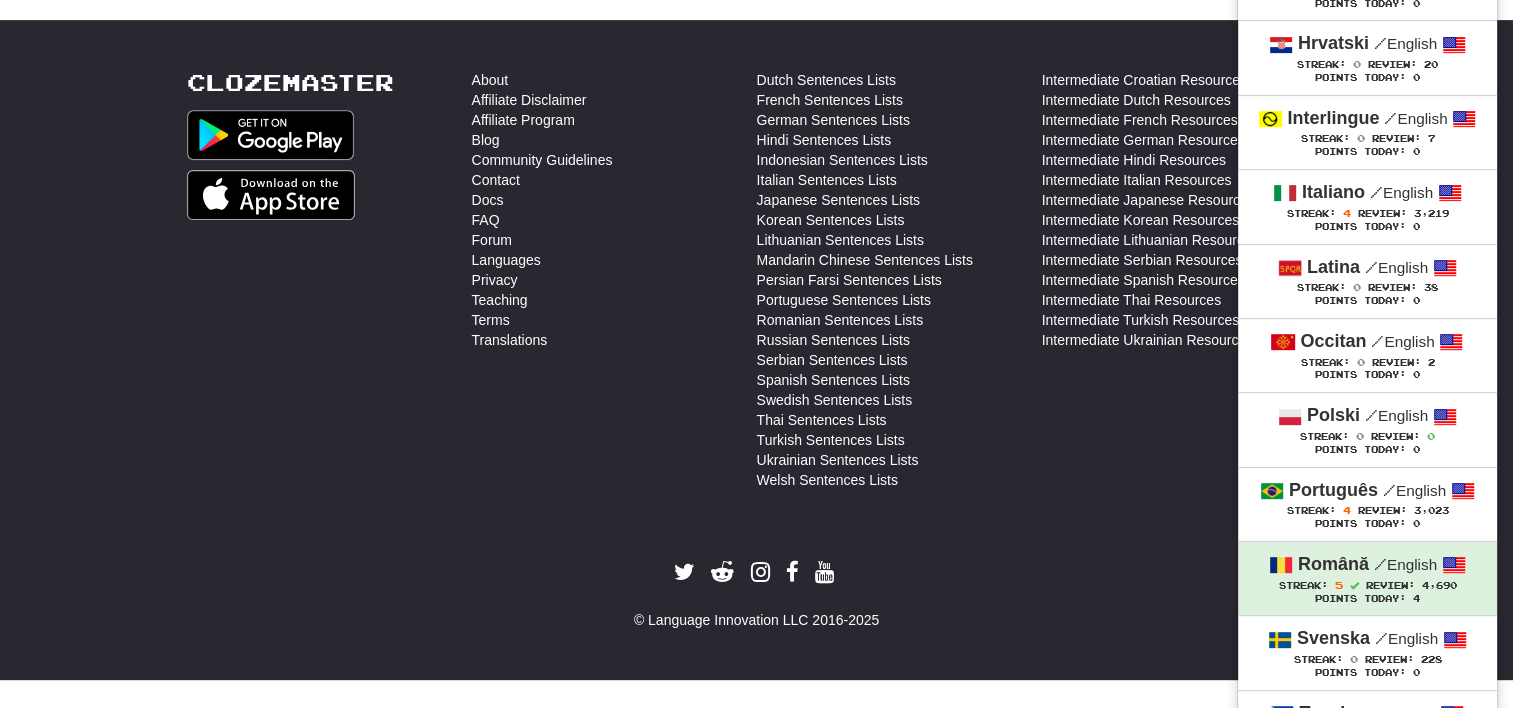 scroll, scrollTop: 742, scrollLeft: 0, axis: vertical 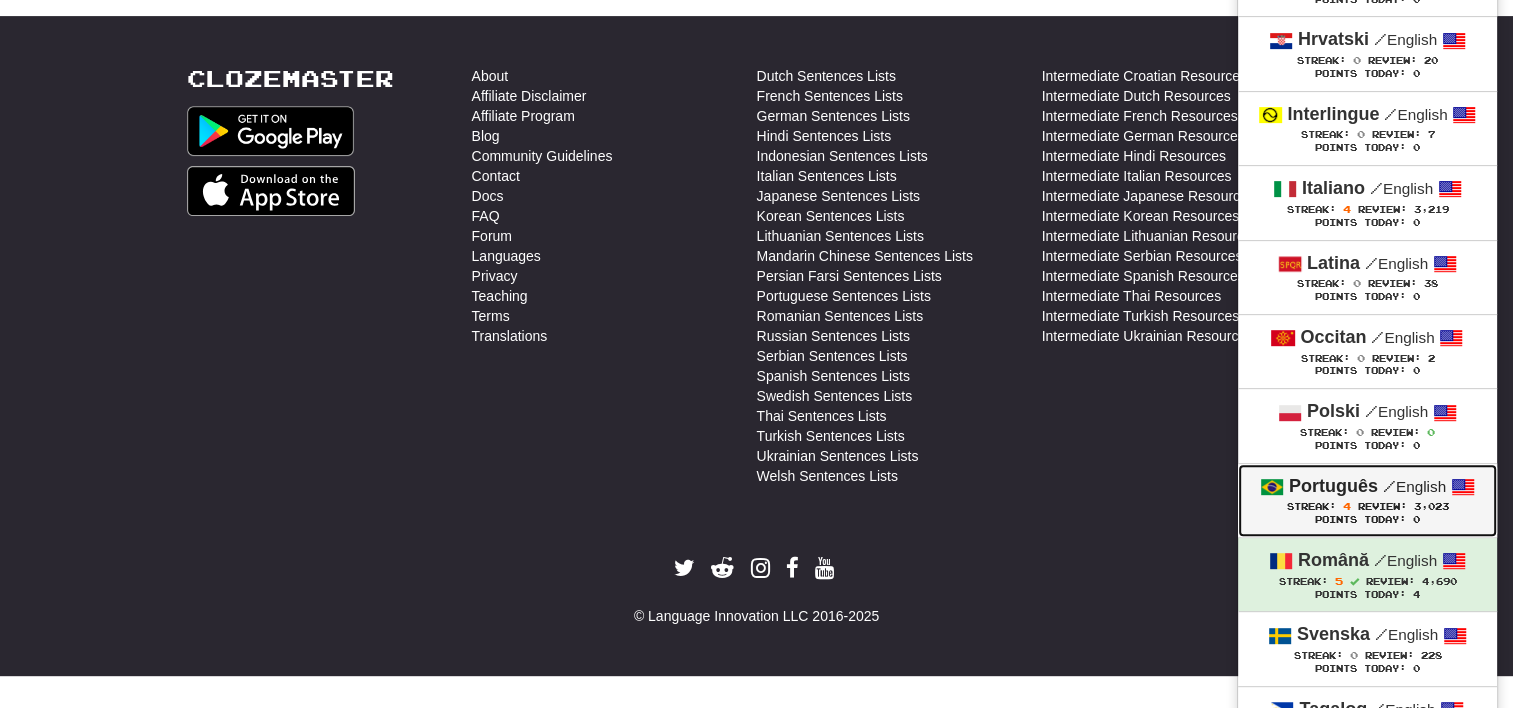 click on "Português
/
English
Streak:
4
Review:
3,023
Points Today: 0" at bounding box center [1367, 500] 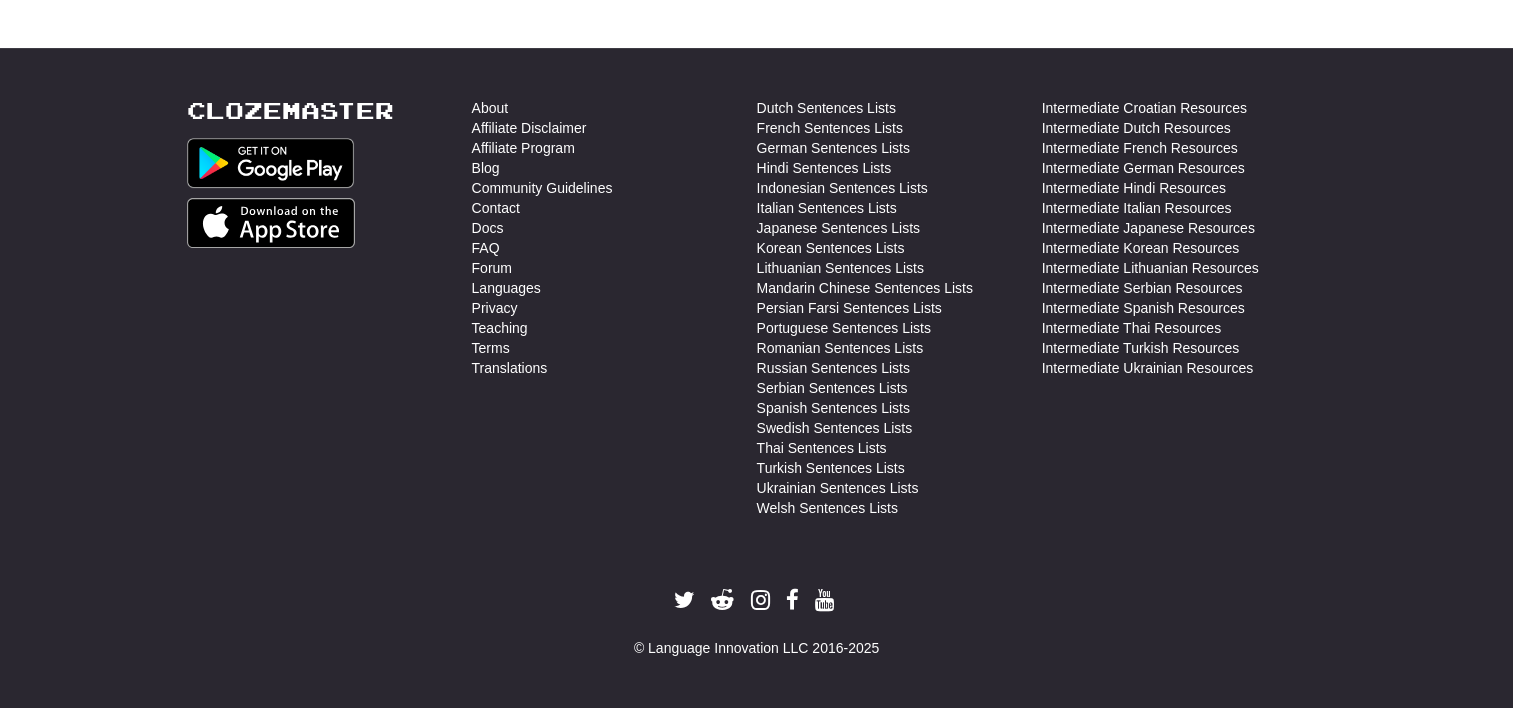 scroll, scrollTop: 710, scrollLeft: 0, axis: vertical 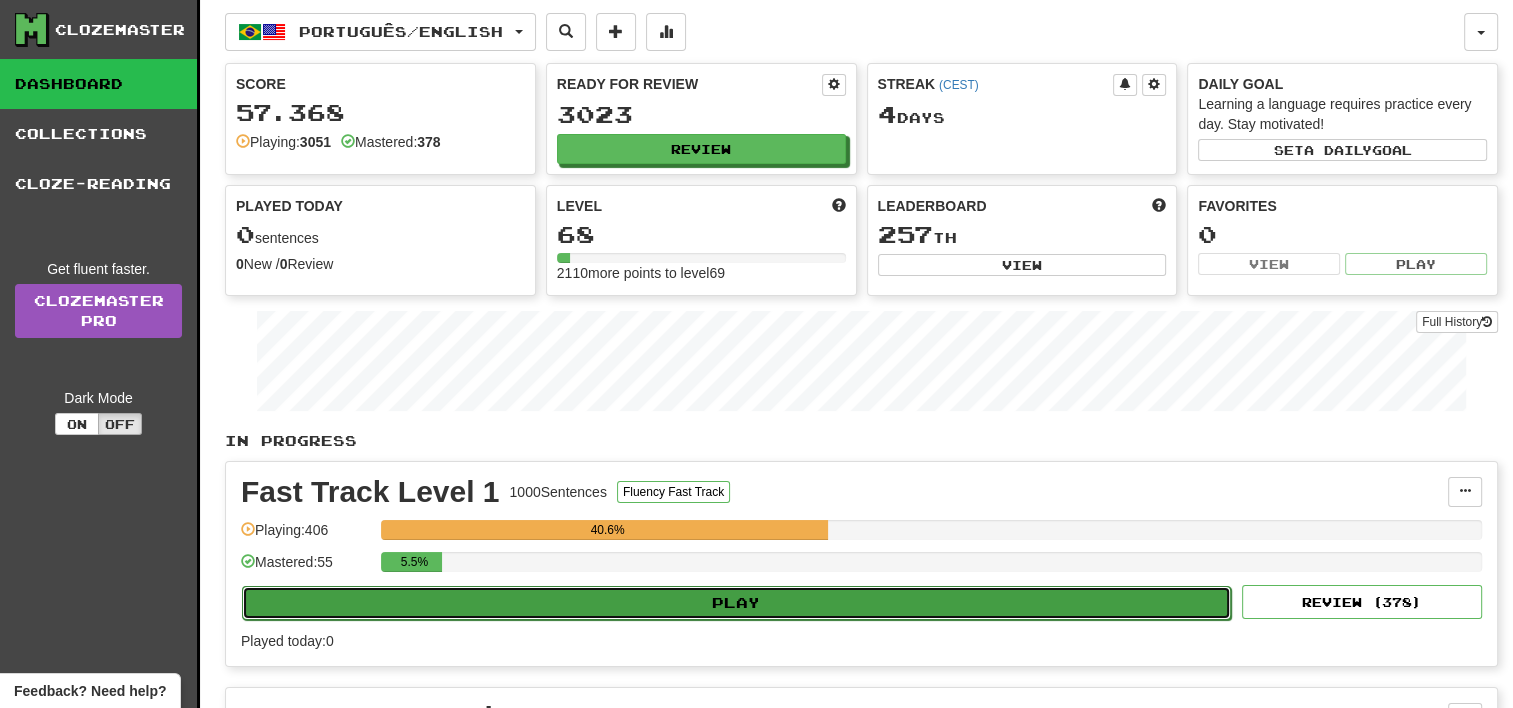 click on "Play" at bounding box center (736, 603) 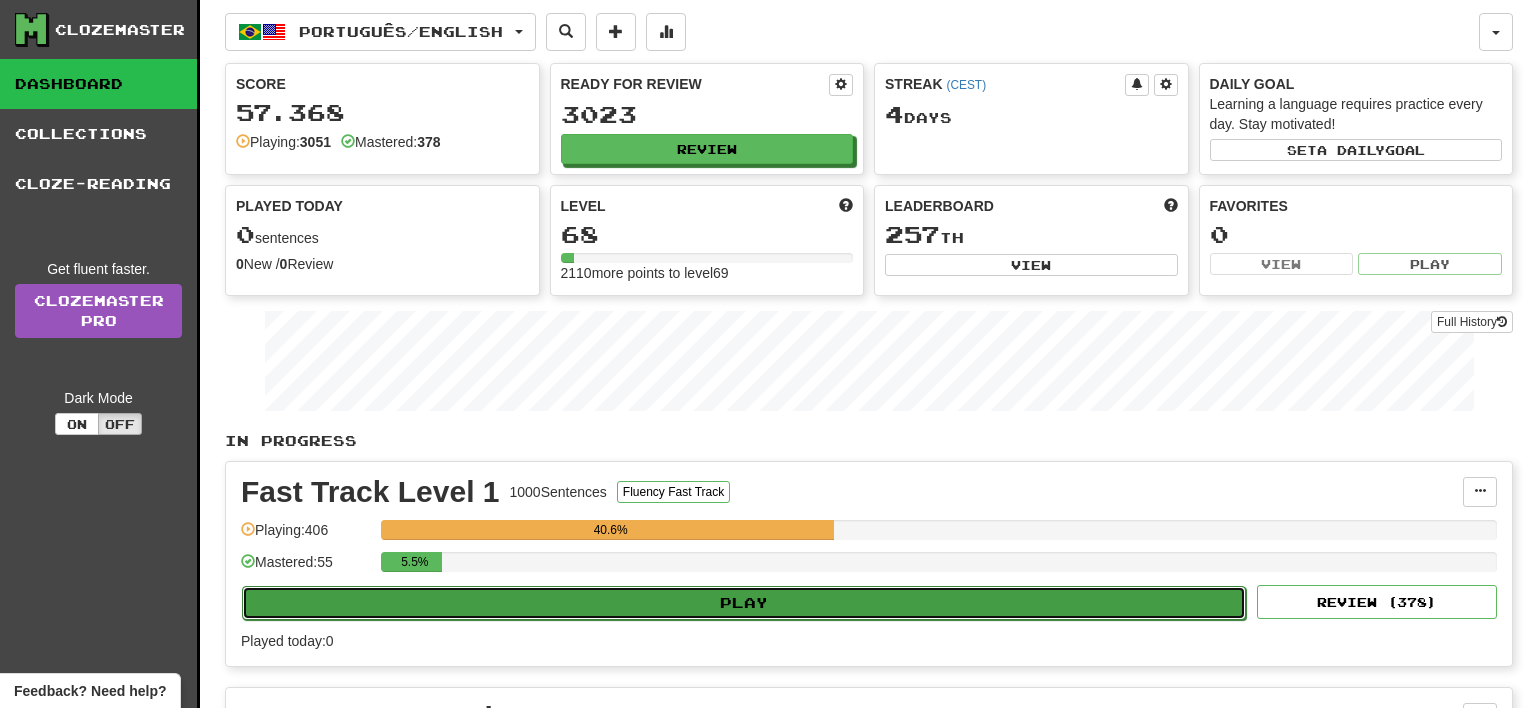 select on "**" 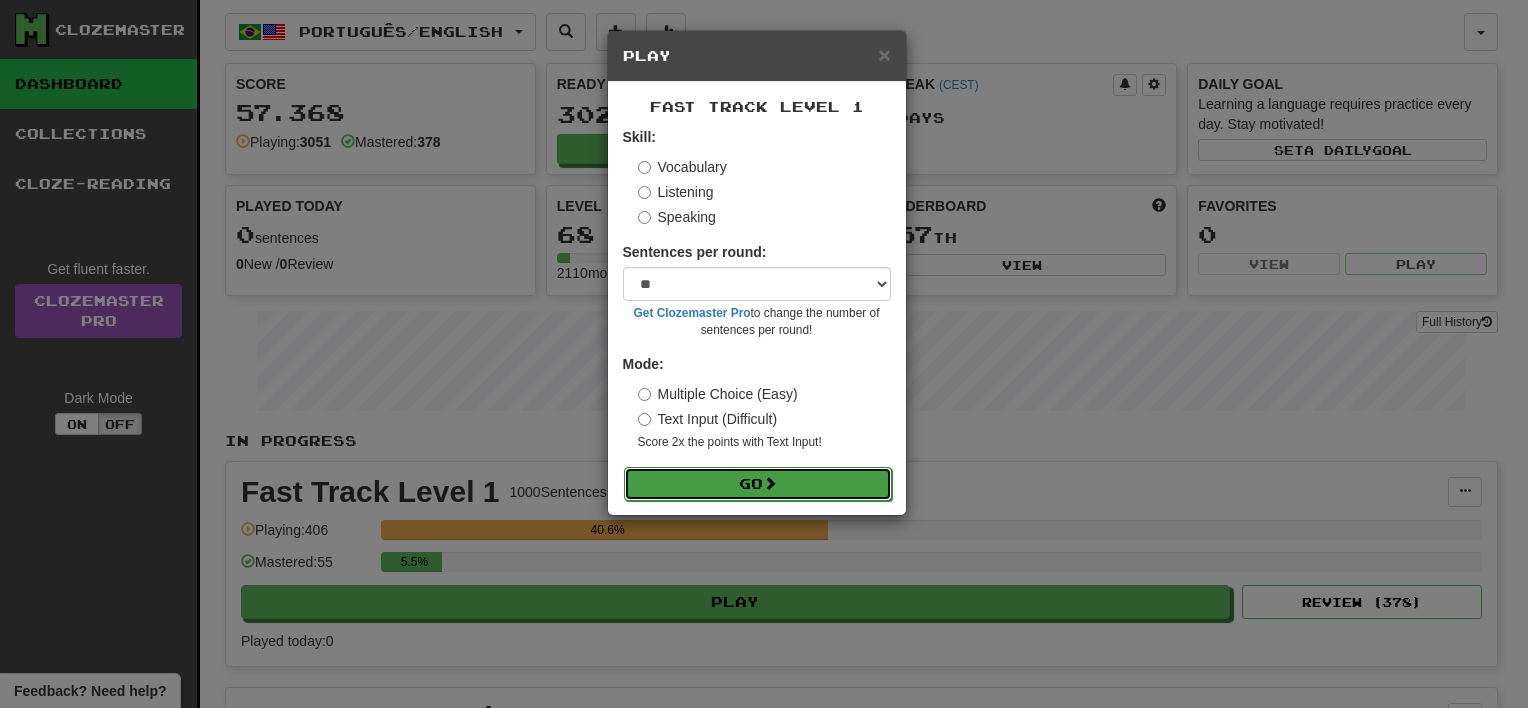 click on "Go" at bounding box center [758, 484] 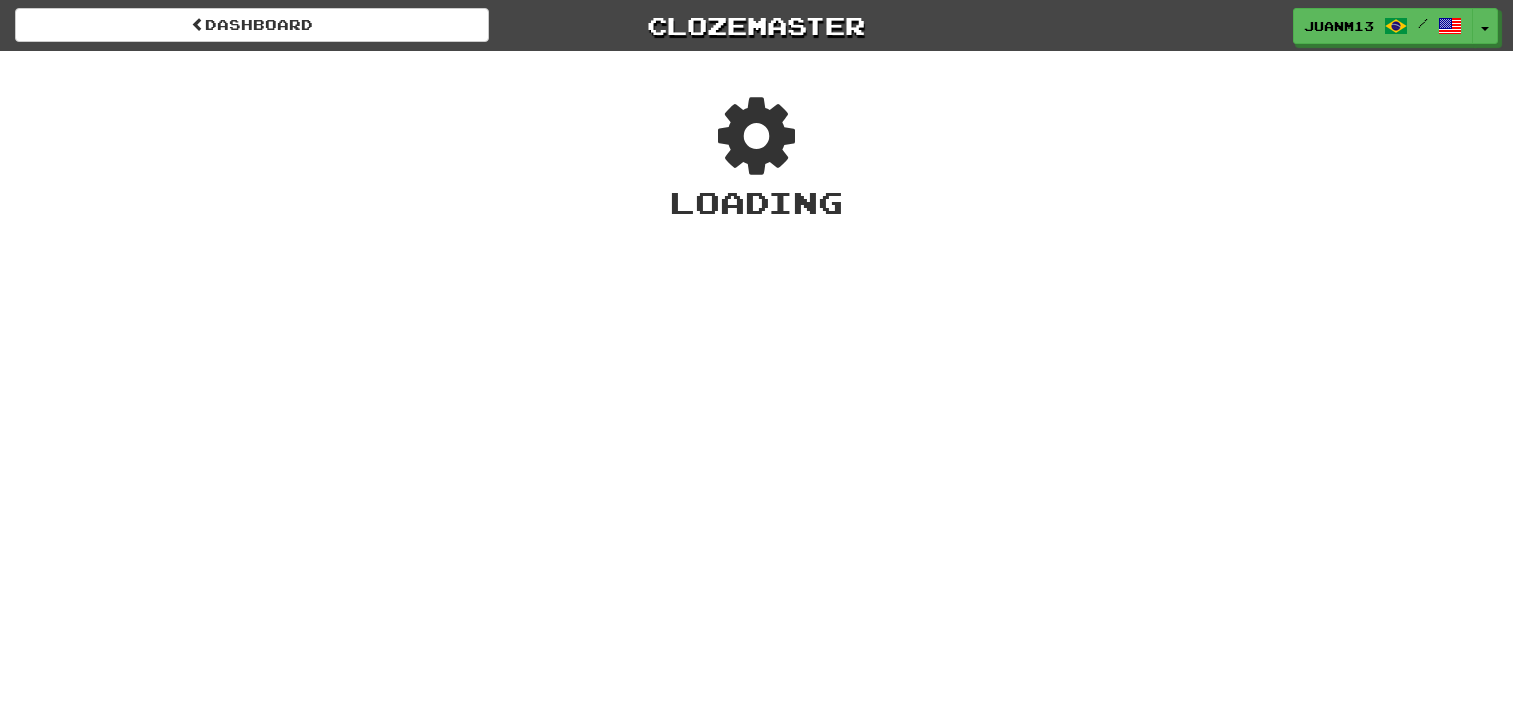 scroll, scrollTop: 0, scrollLeft: 0, axis: both 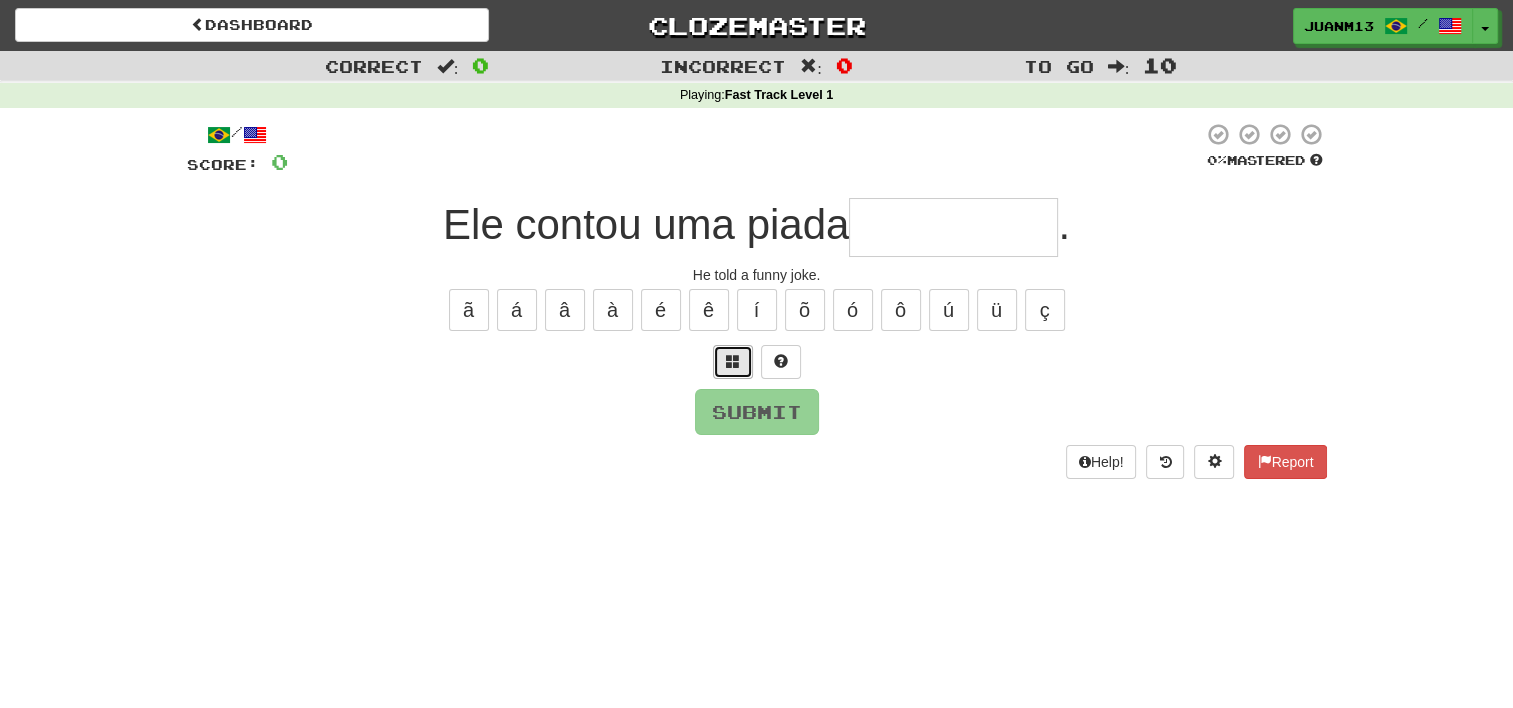click at bounding box center [733, 361] 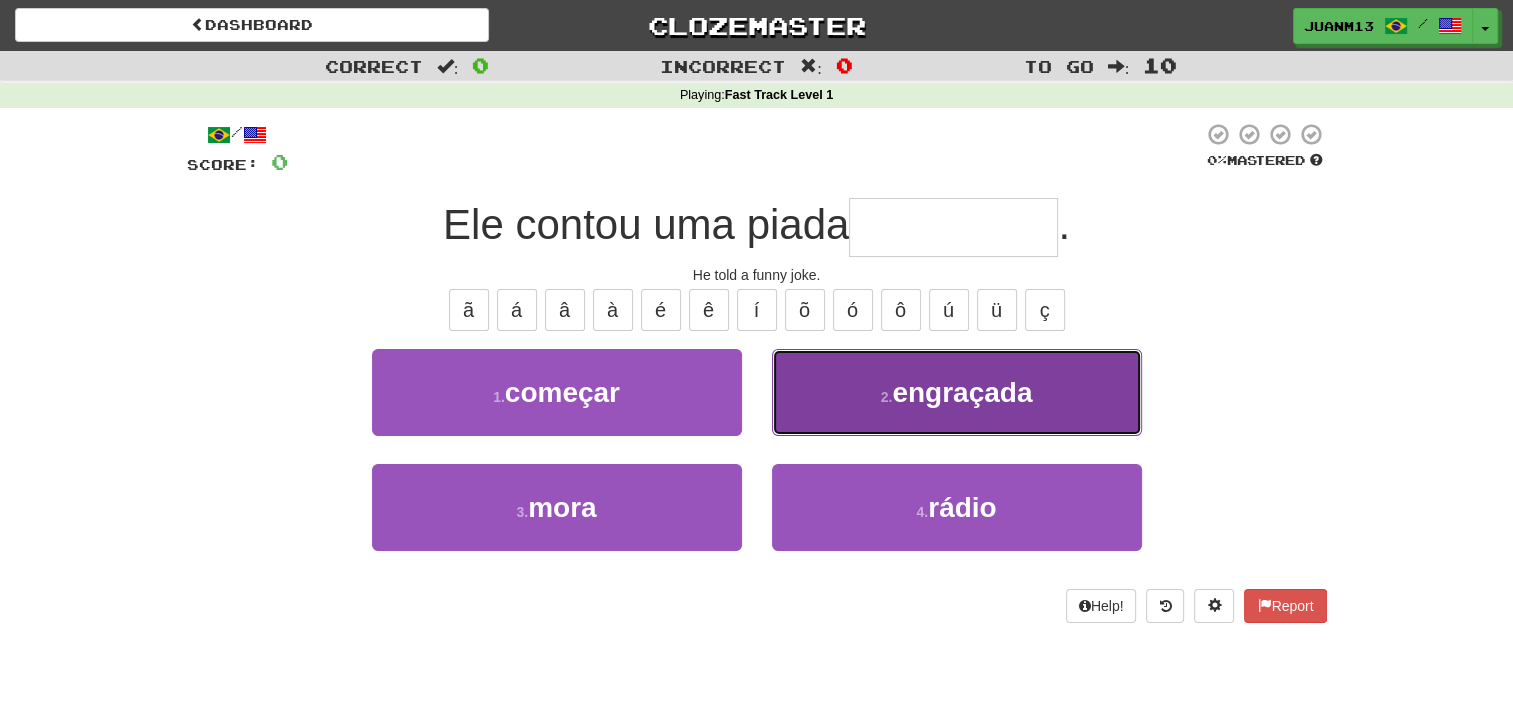 click on "2 .  engraçada" at bounding box center [957, 392] 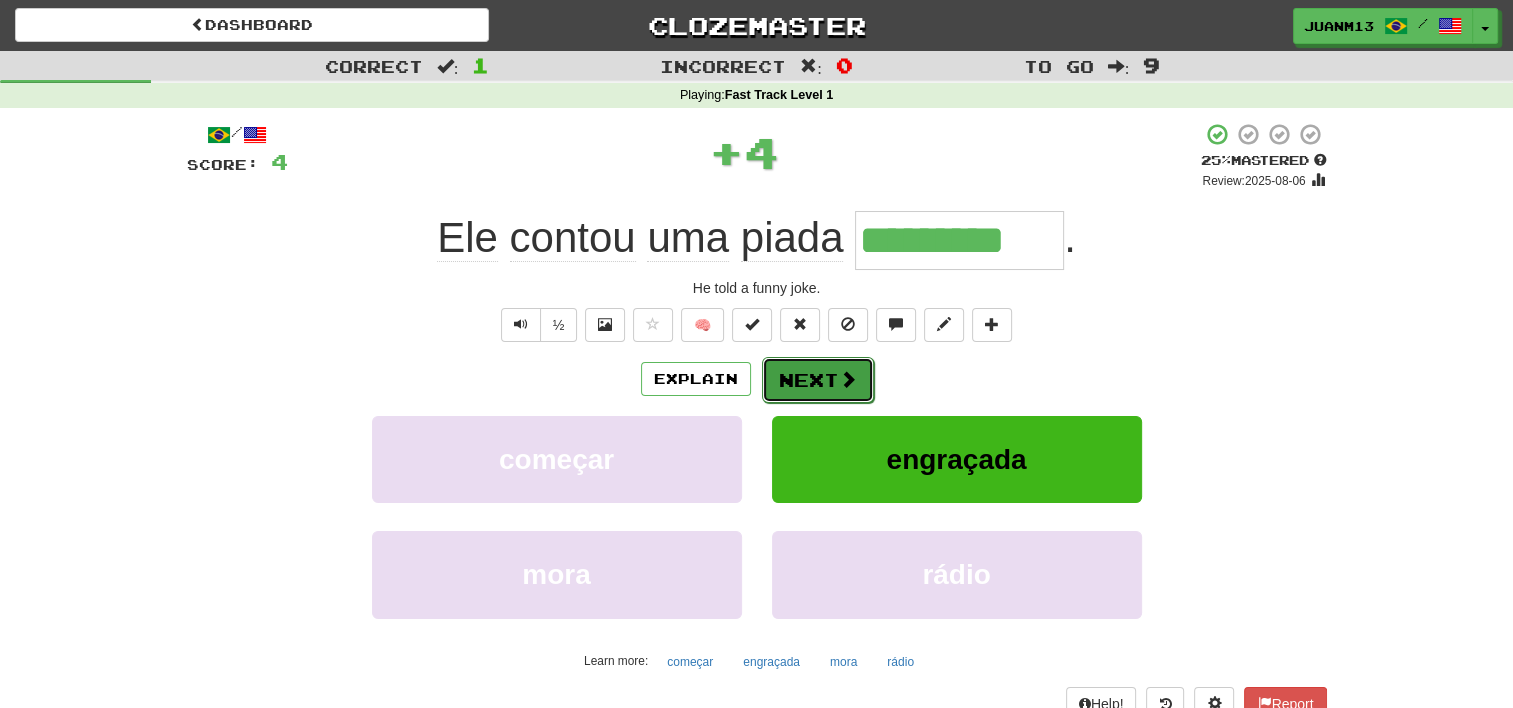 click at bounding box center (848, 379) 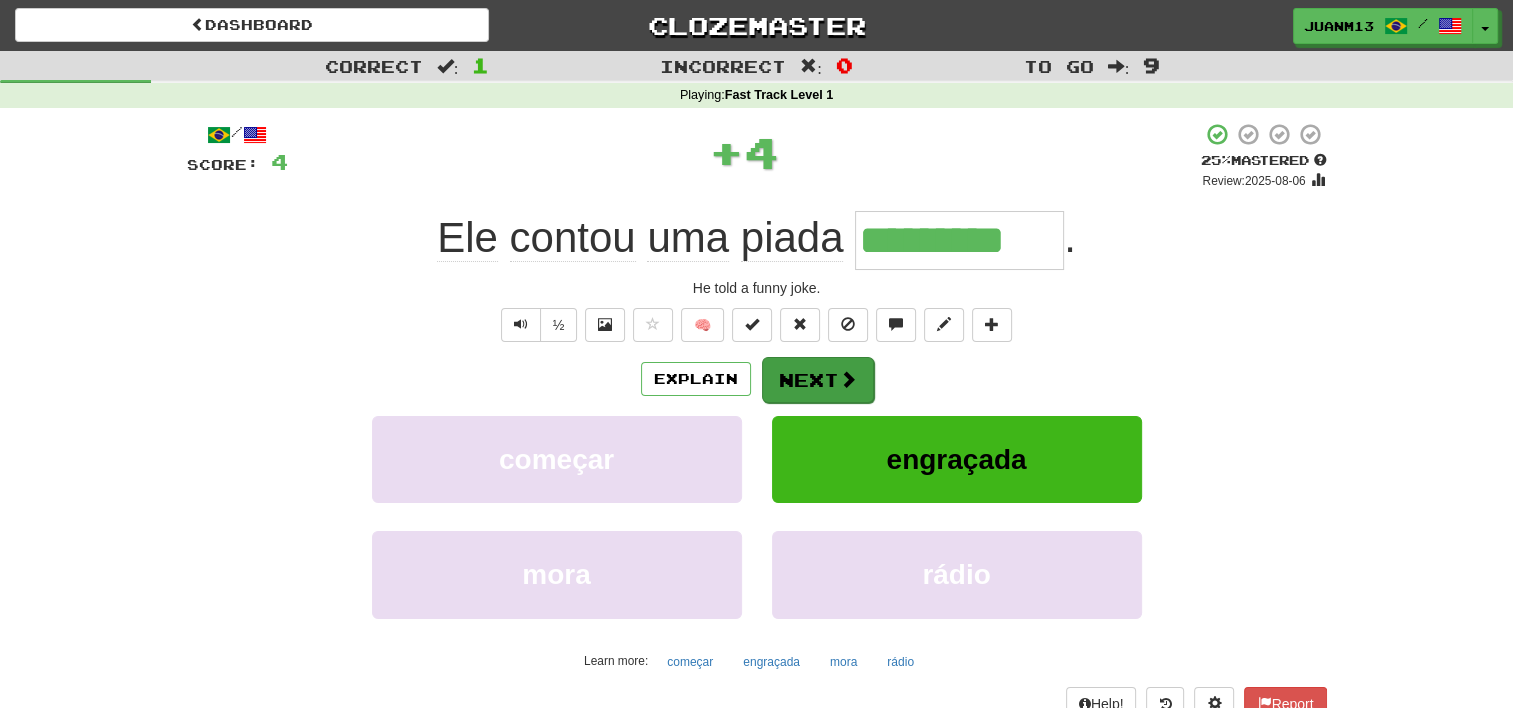 type 